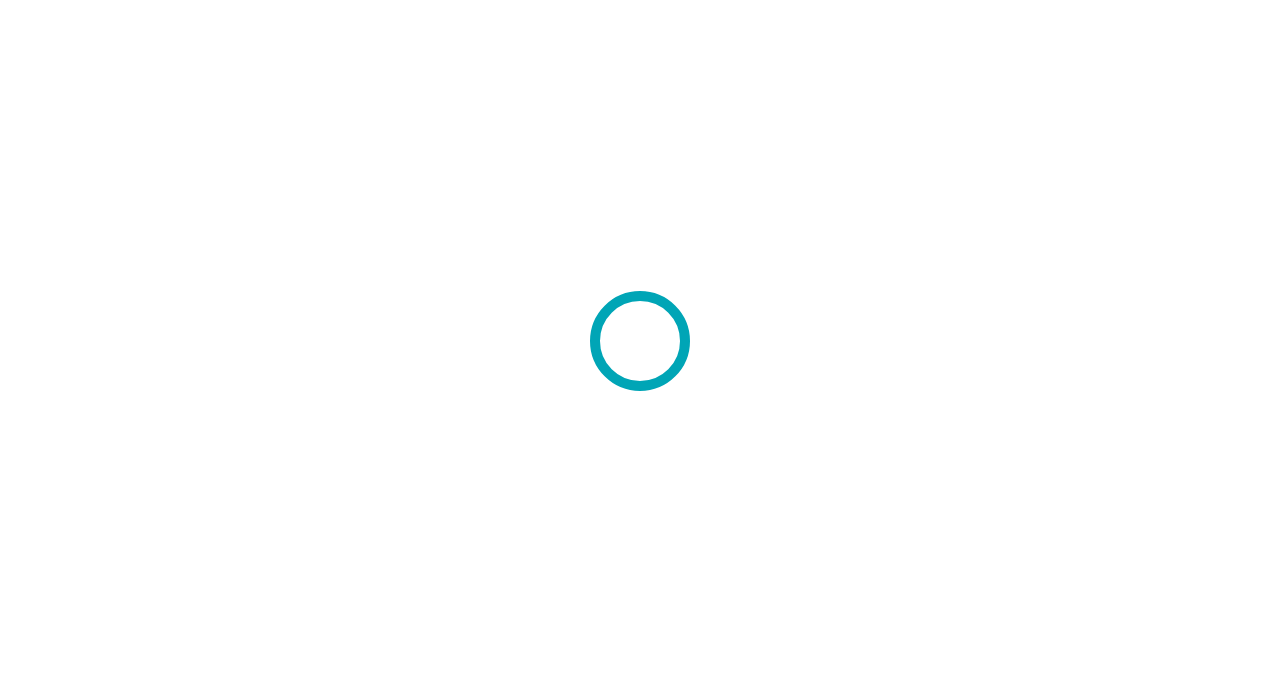 scroll, scrollTop: 0, scrollLeft: 0, axis: both 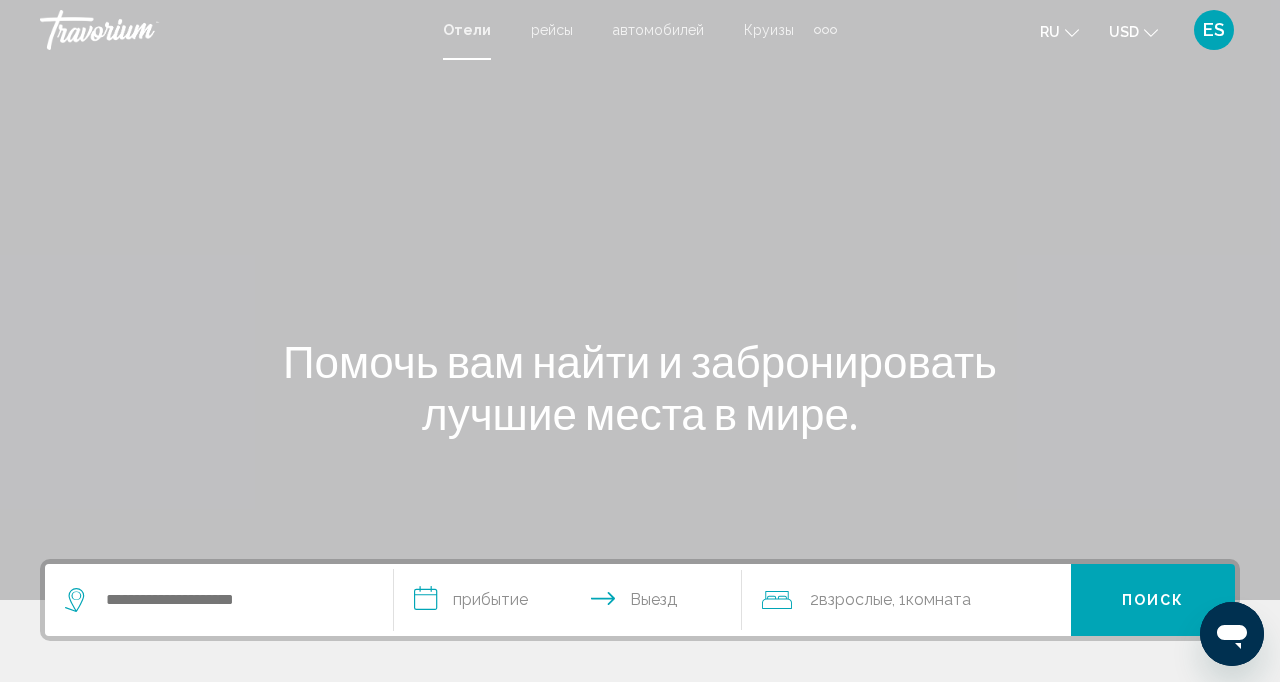 click on "USD" 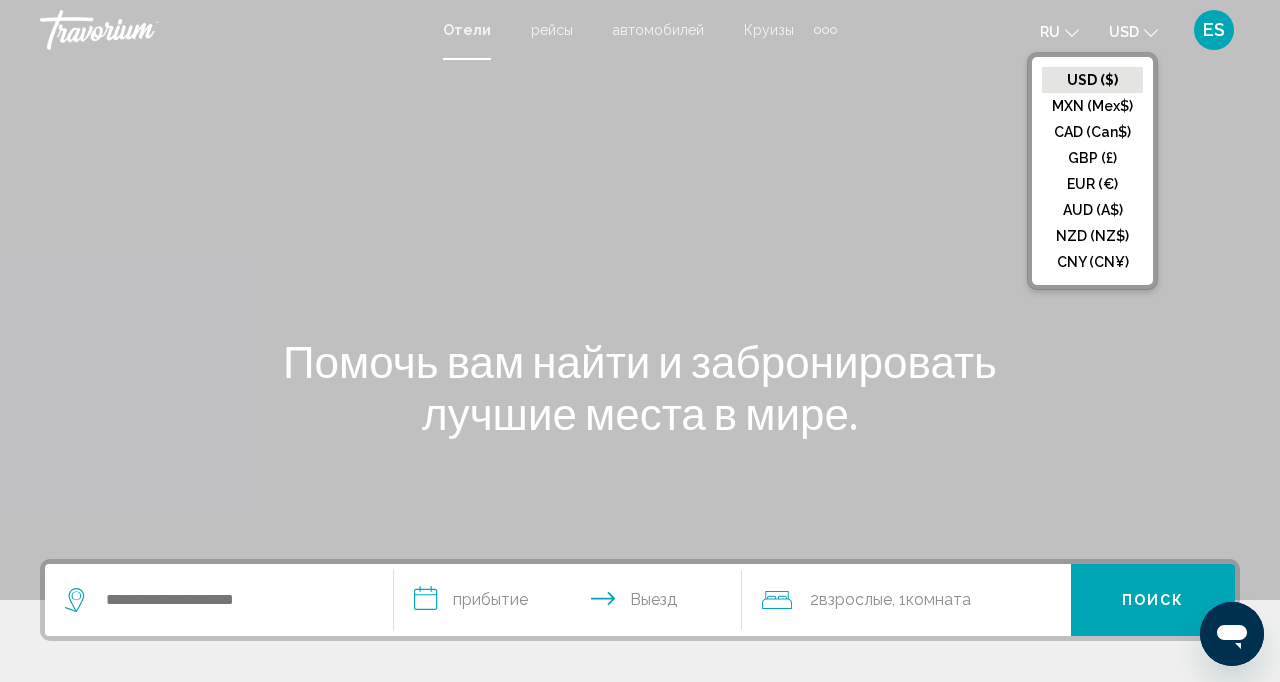 click on "EUR (€)" 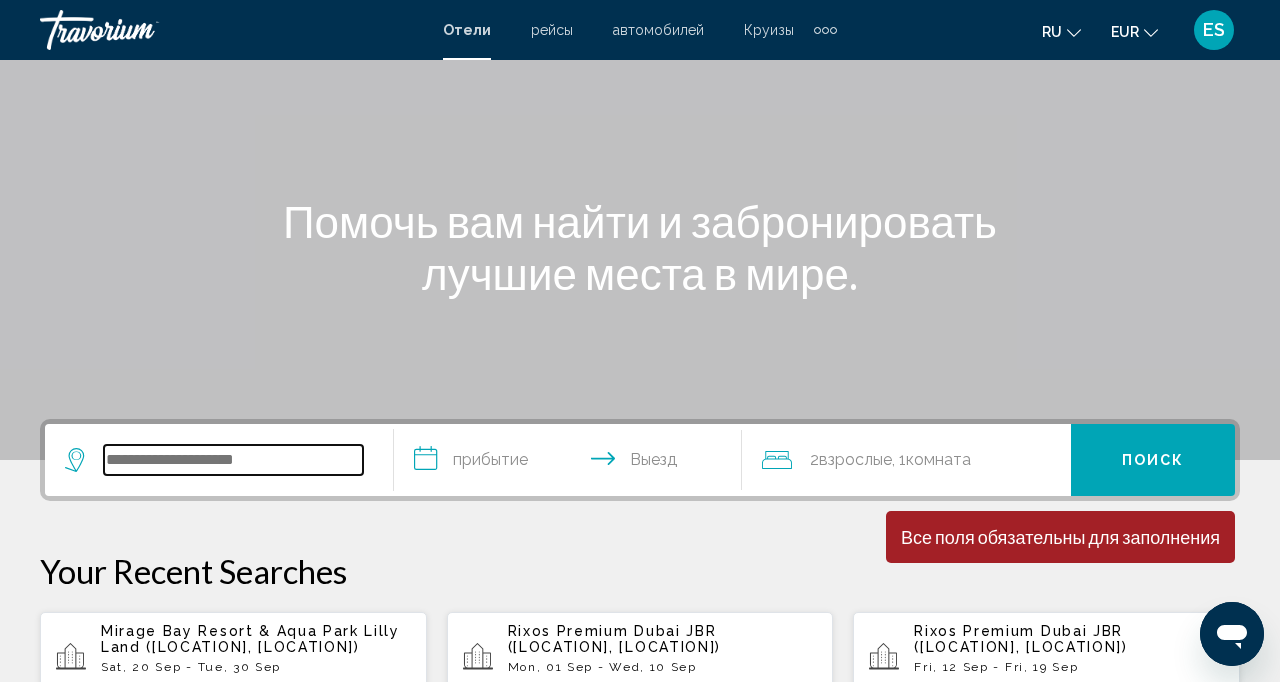 click at bounding box center (233, 460) 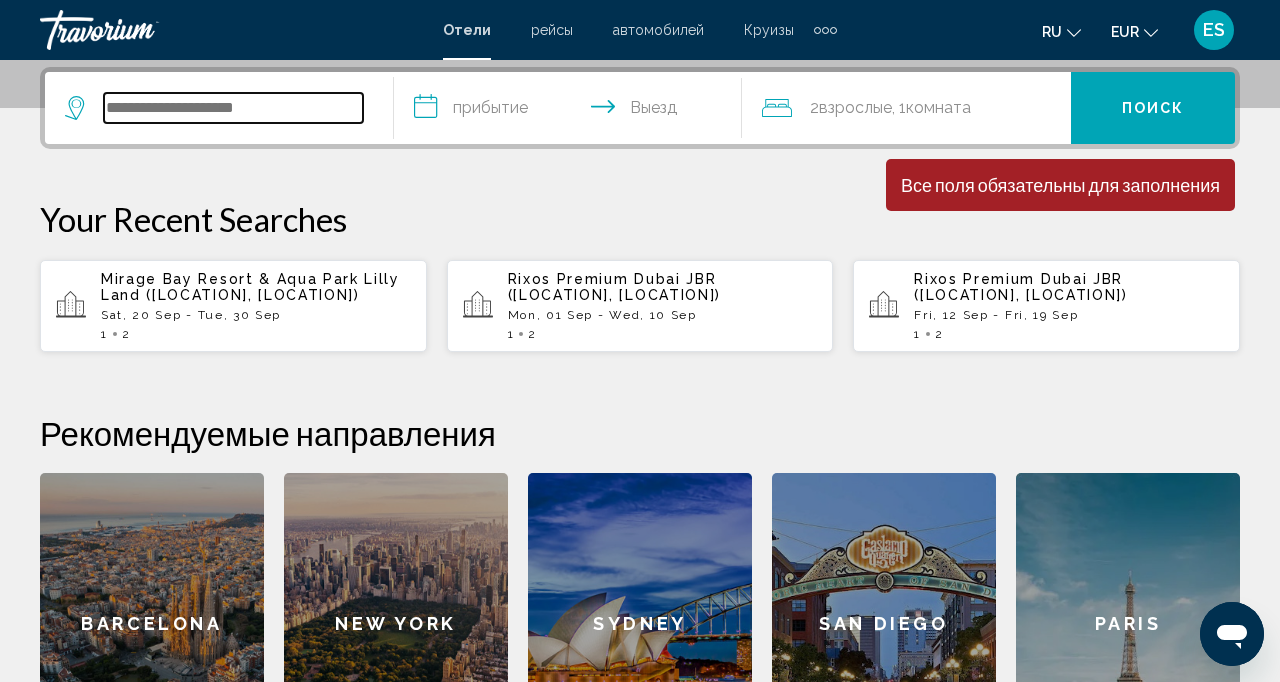 scroll, scrollTop: 494, scrollLeft: 0, axis: vertical 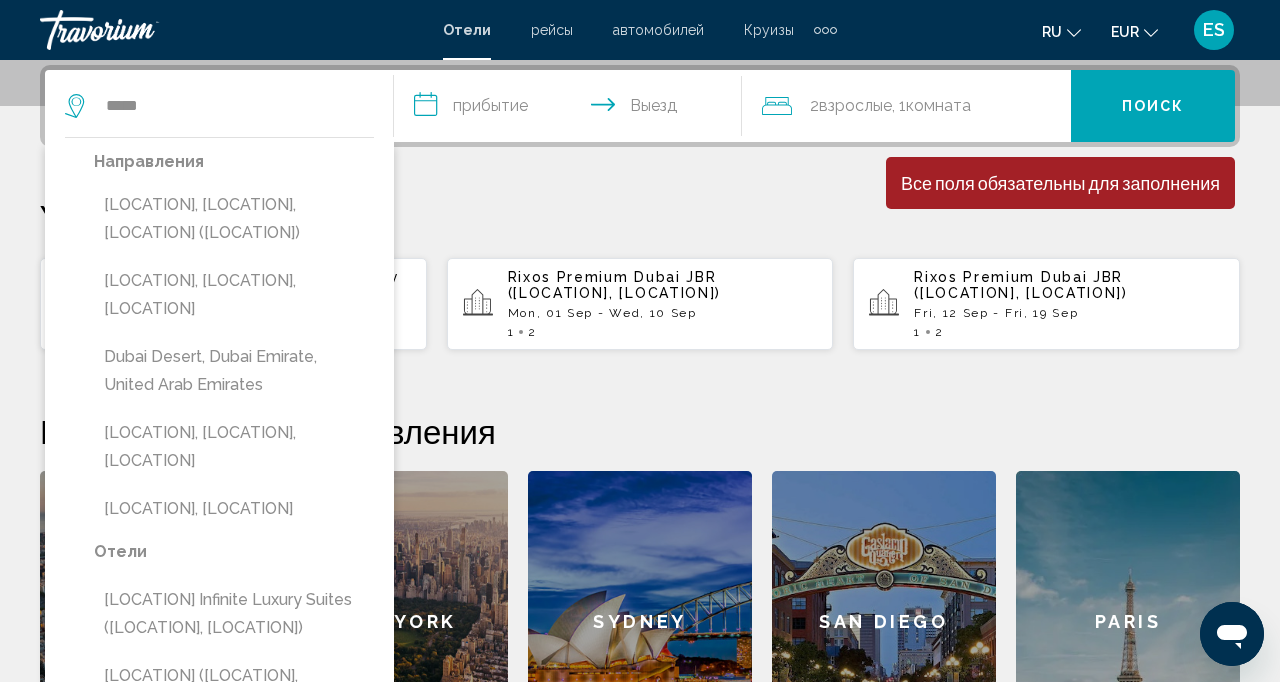 click on "[LOCATION], [LOCATION], [LOCATION] ([LOCATION])" at bounding box center [234, 219] 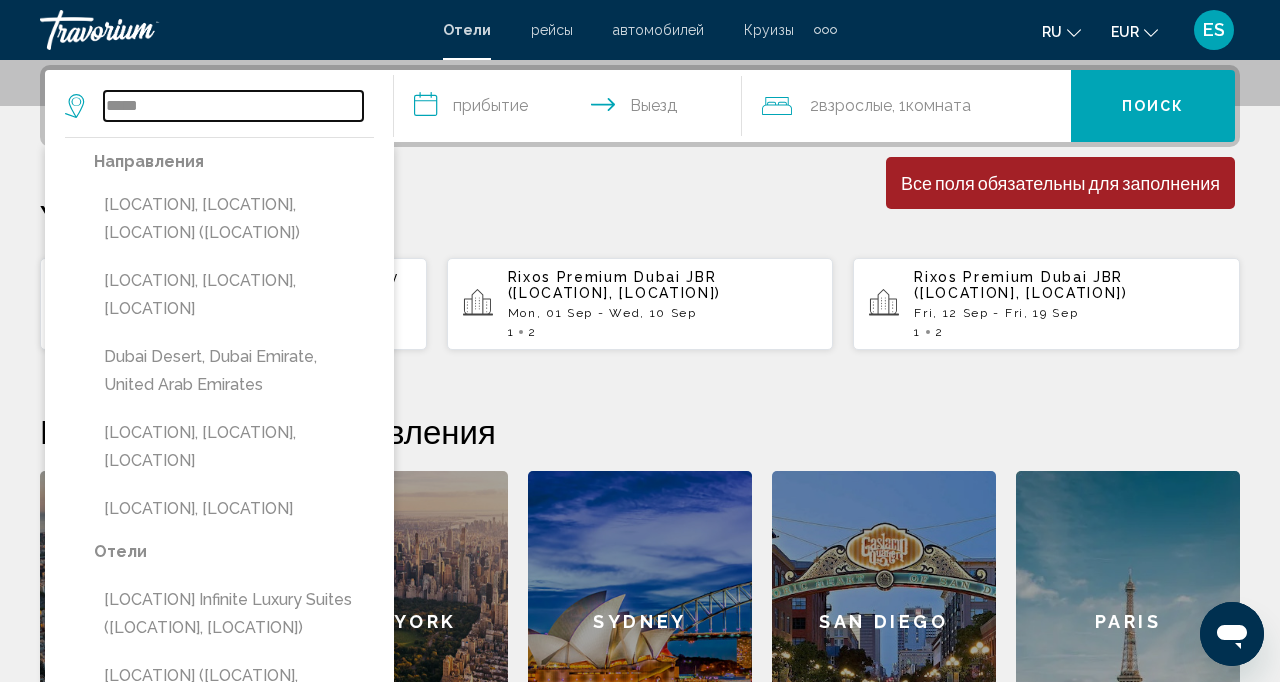 type on "**********" 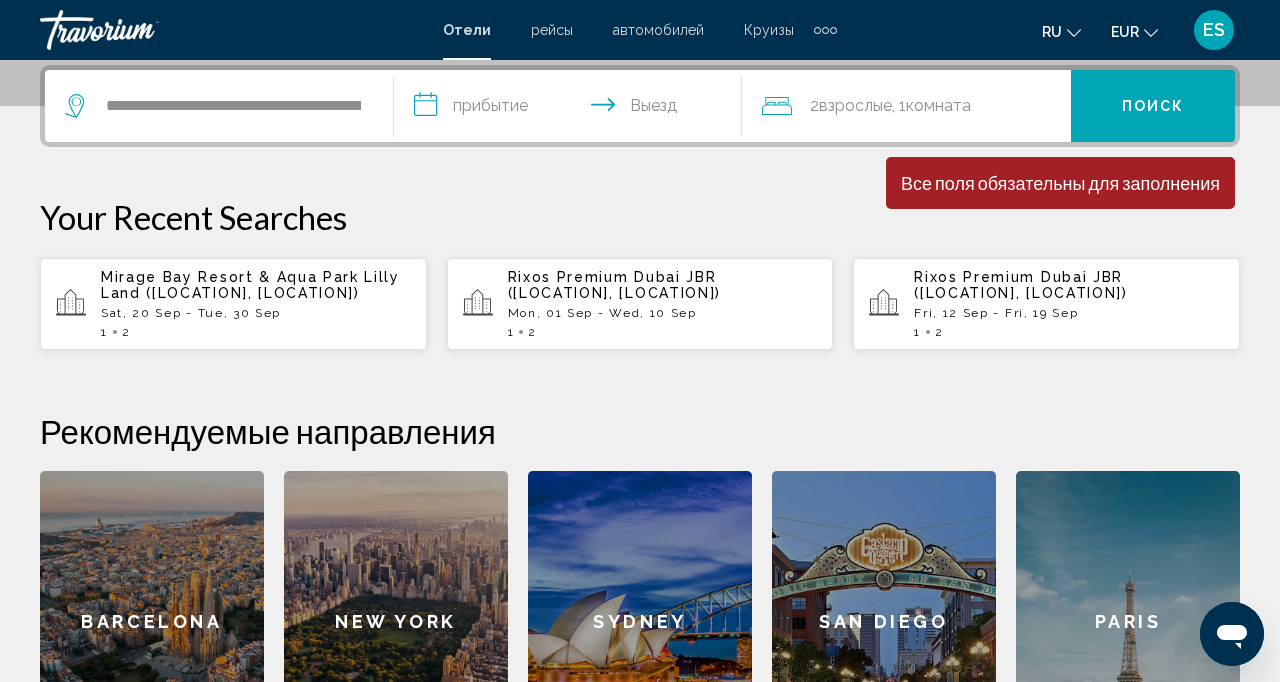 click on "**********" at bounding box center [572, 109] 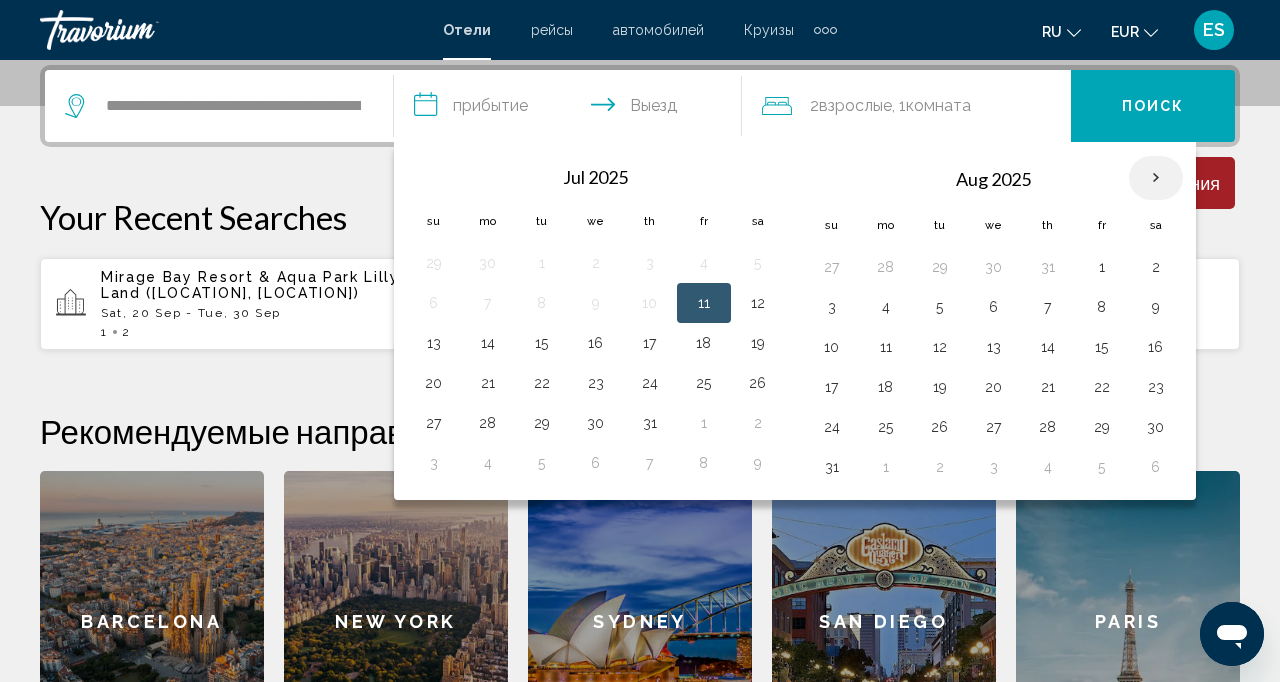 click at bounding box center (1156, 178) 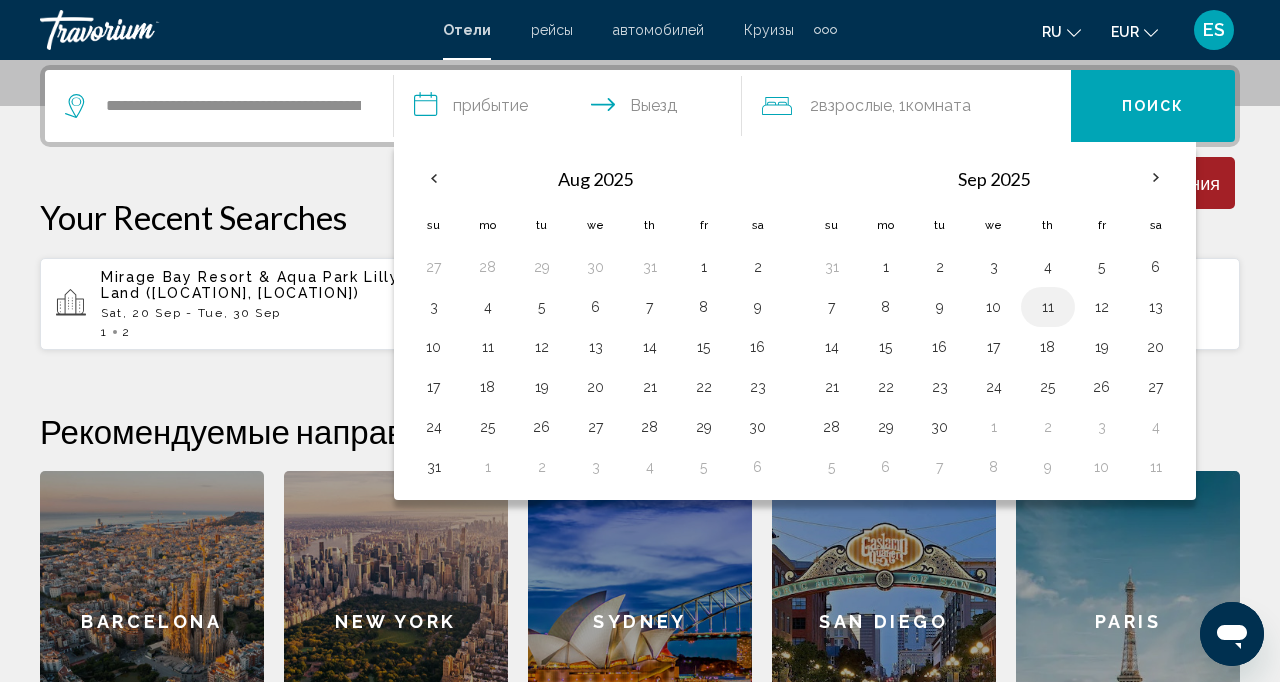 click on "11" at bounding box center [1048, 307] 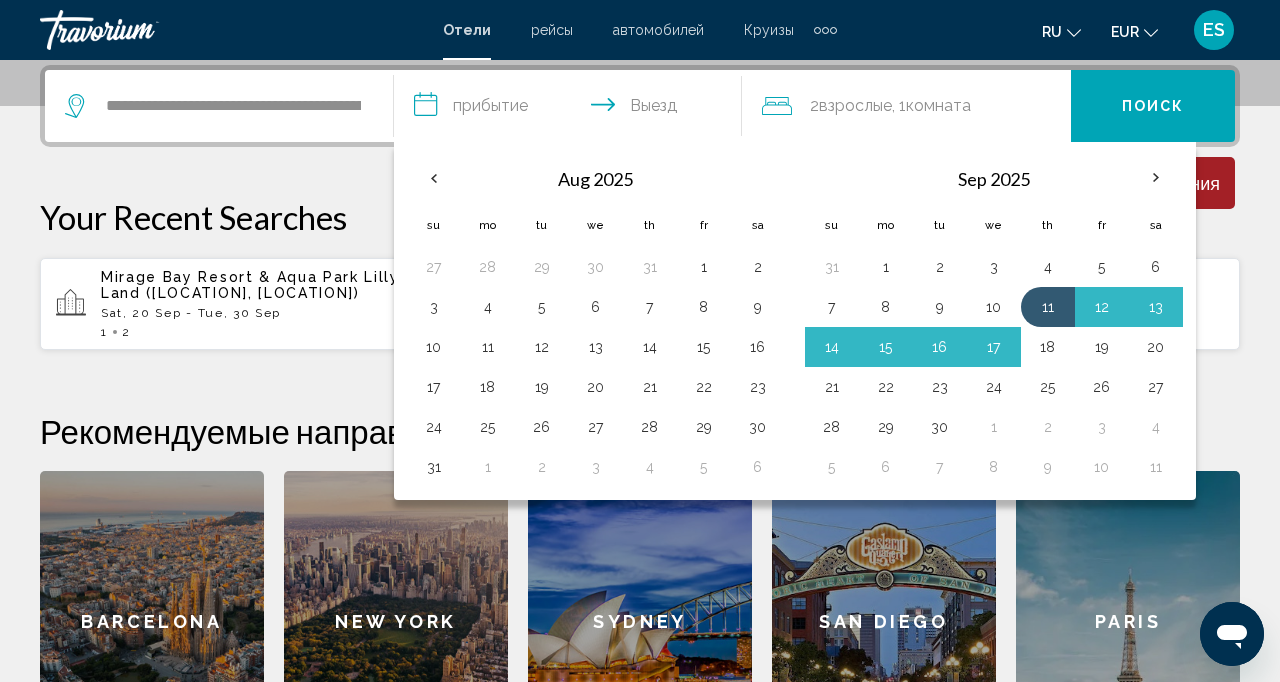 click on "18" at bounding box center [1048, 347] 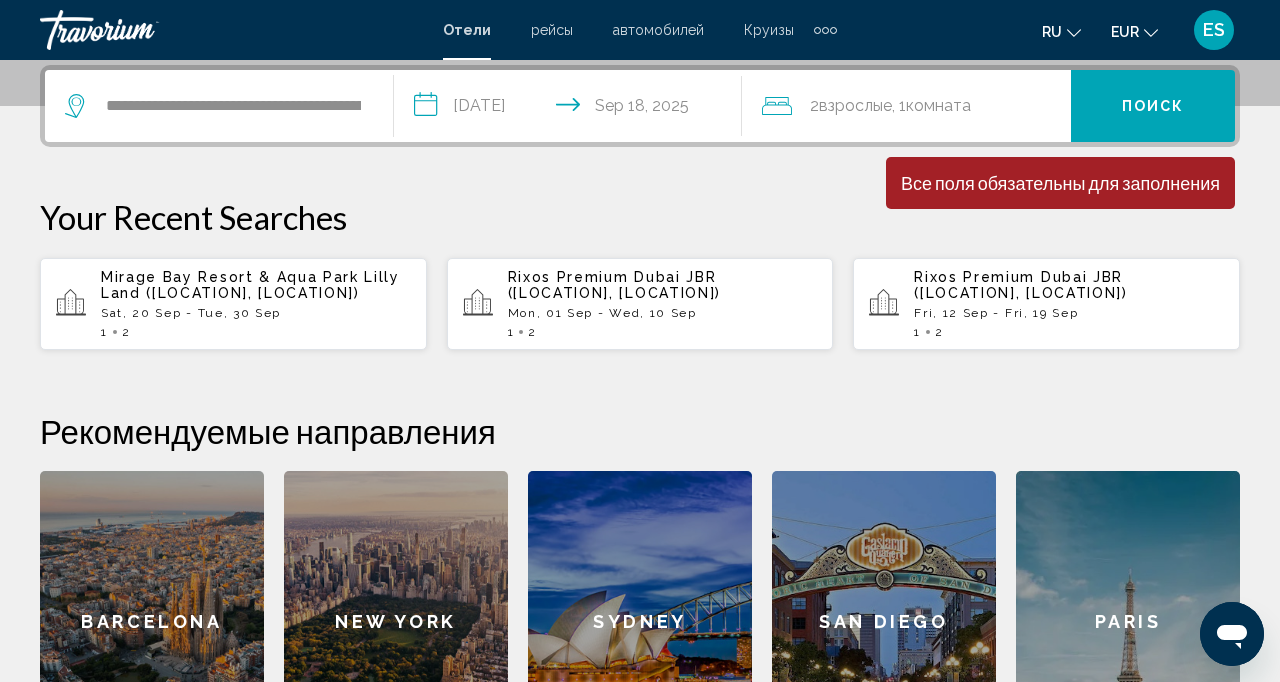 click on "Поиск" at bounding box center (1153, 106) 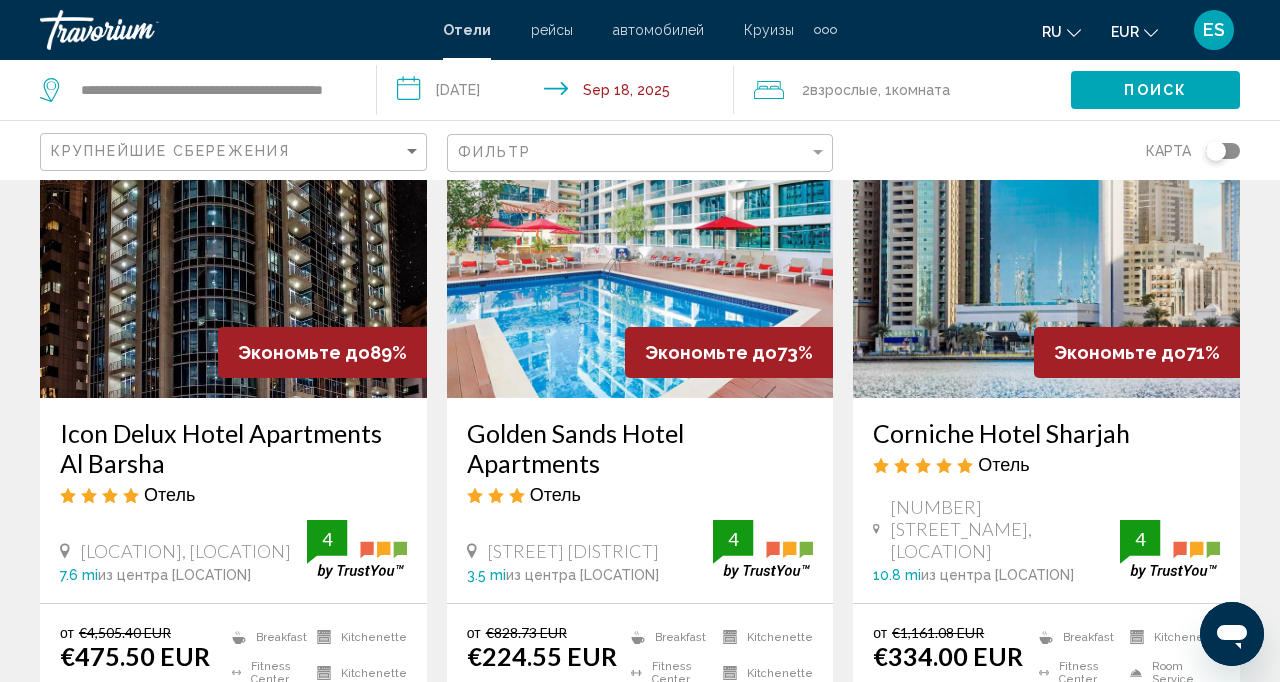 scroll, scrollTop: 172, scrollLeft: 0, axis: vertical 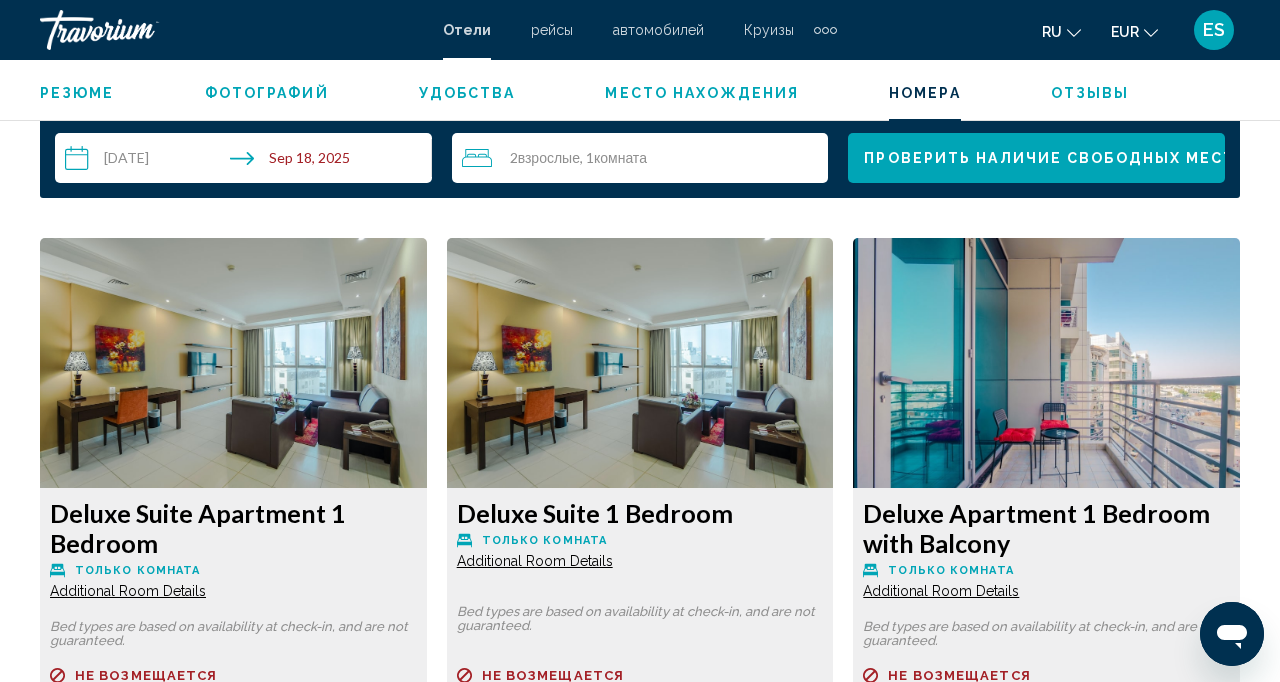 click on "Bed types are based on availability at check-in, and are not guaranteed." at bounding box center (233, 634) 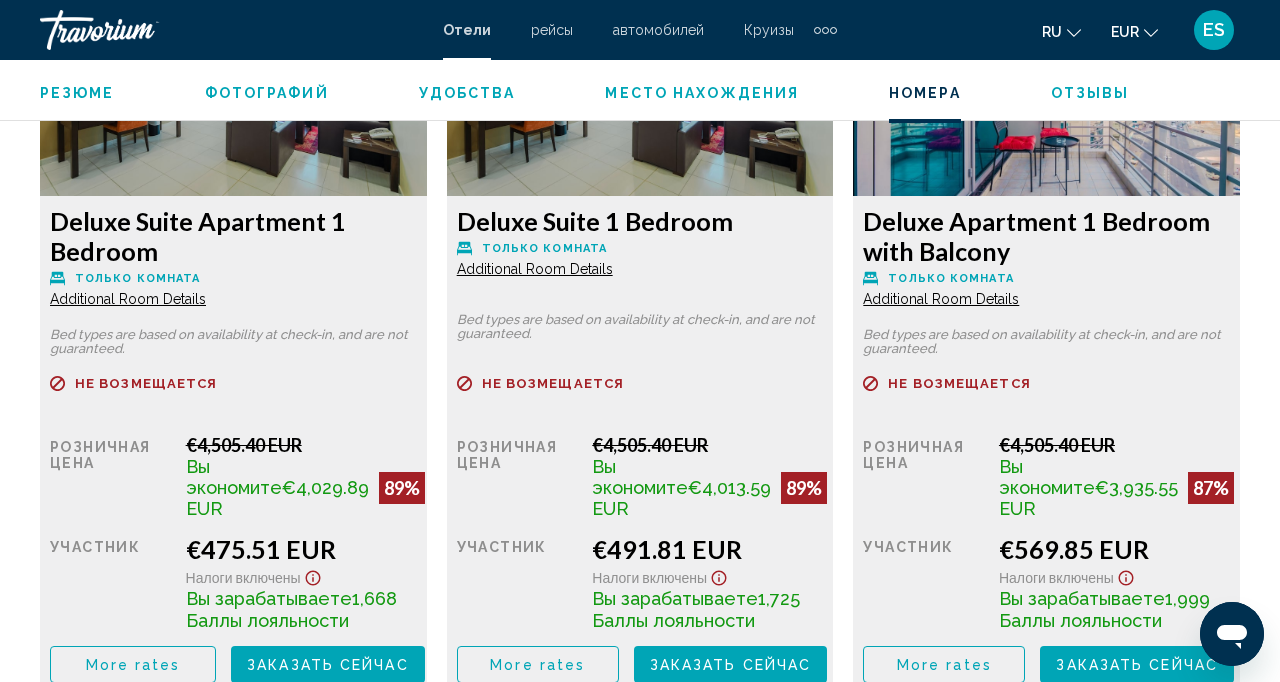 click at bounding box center [233, 71] 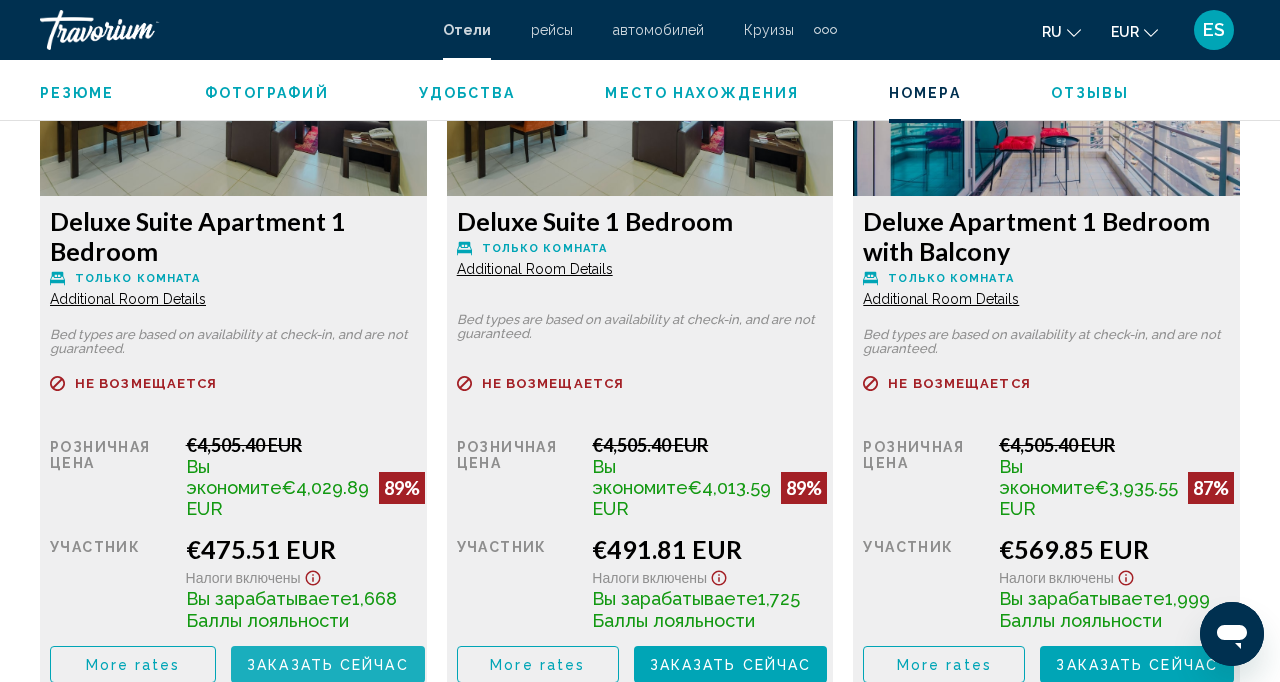 click on "Заказать сейчас Больше недоступно" at bounding box center [328, 664] 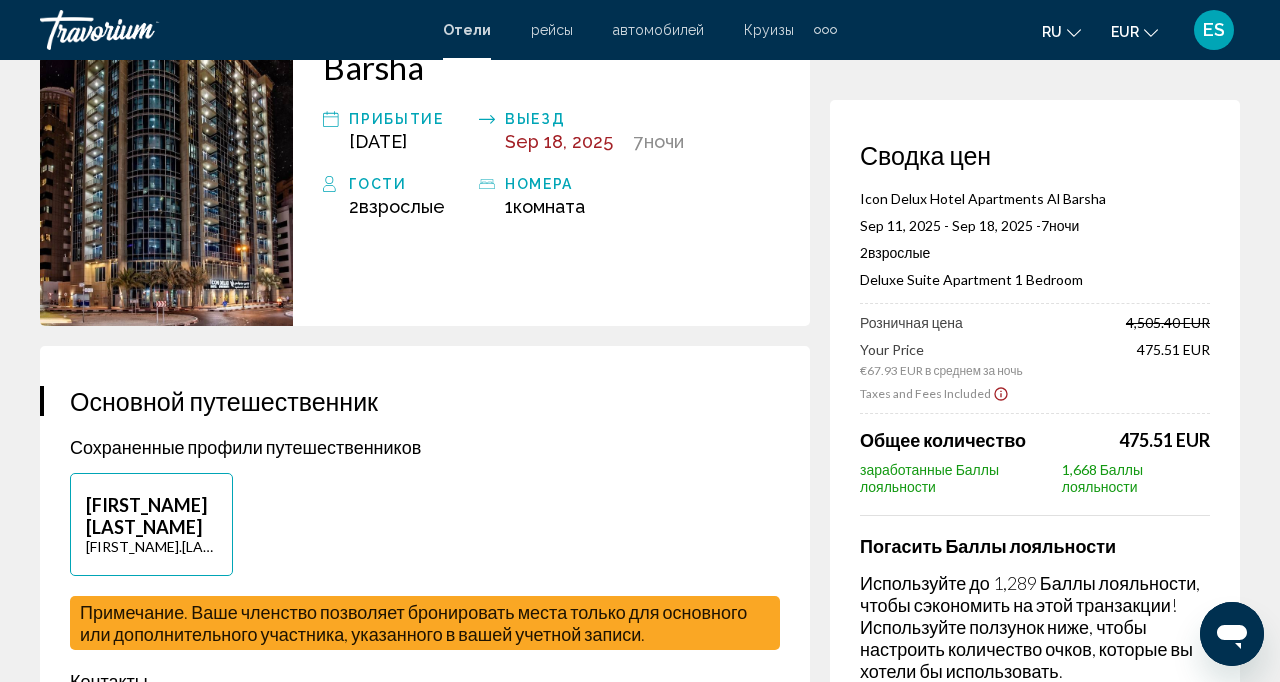 scroll, scrollTop: 0, scrollLeft: 0, axis: both 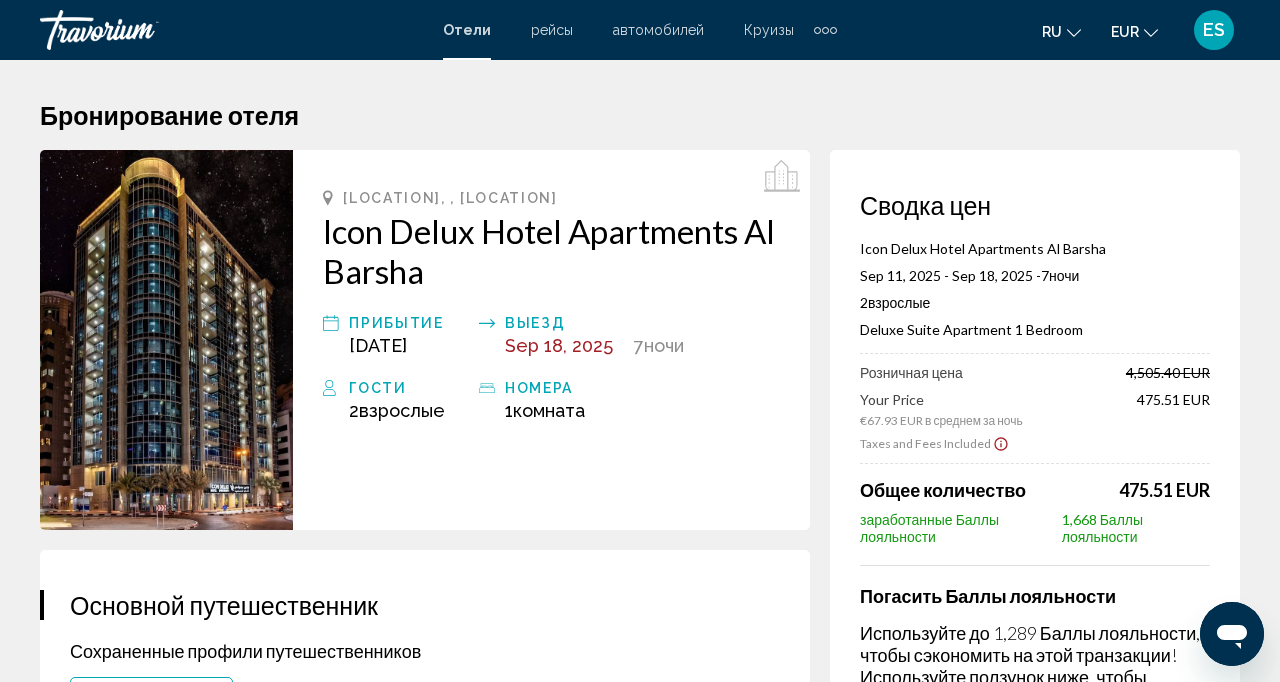click on "Сводка цен Icon Delux Hotel Apartments Al Barsha  Sep 11, 2025 - Sep 18, 2025 -  7  ночь ночи 2  Взрослый Взрослые , 0  Ребенок Дети  ( возраст   )   Deluxe Suite Apartment 1 Bedroom  Розничная цена  4,505.40 EUR   Your Price  €67.93 EUR в среднем за ночь  475.51 EUR  Taxes and Fees Included
Общее количество  475.51 EUR  заработанные Баллы лояльности  1,668 Баллы лояльности  Погасить Баллы лояльности Используйте до 1,289 Баллы лояльности, чтобы сэкономить на этой транзакции! Используйте ползунок ниже, чтобы настроить количество очков, которые вы хотели бы использовать. 0 1,289 0" at bounding box center (1035, 495) 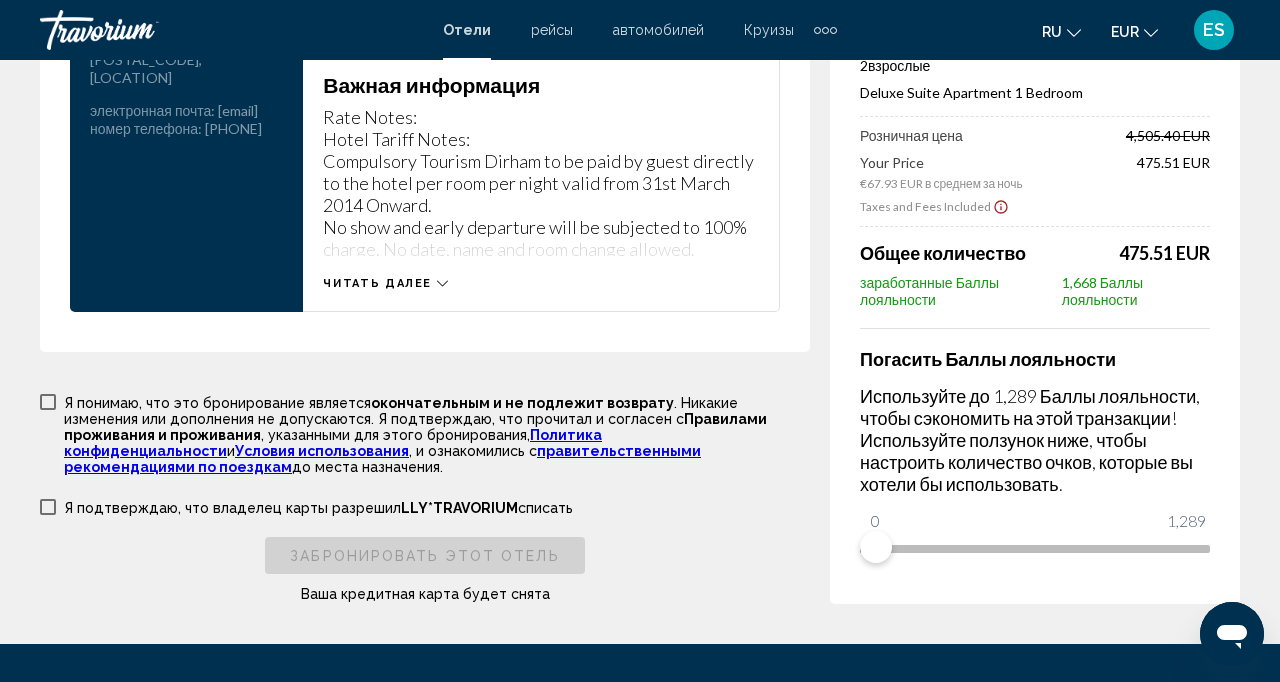 scroll, scrollTop: 3021, scrollLeft: 0, axis: vertical 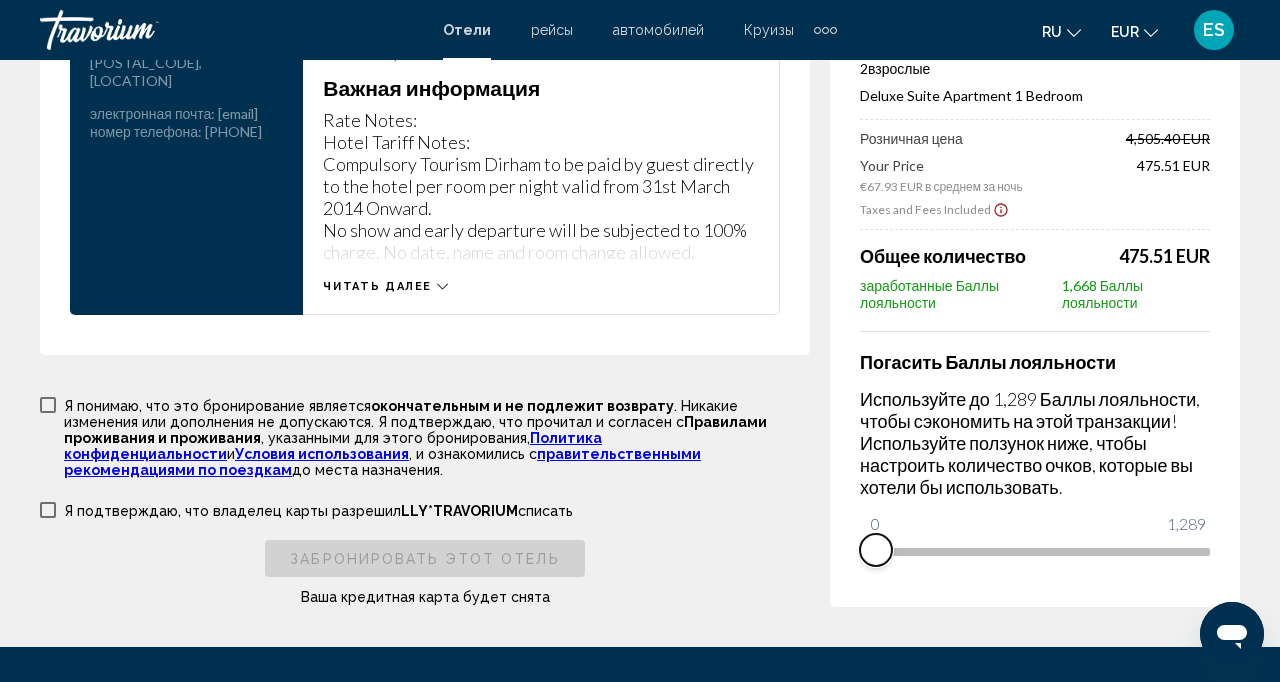 click at bounding box center [1035, 548] 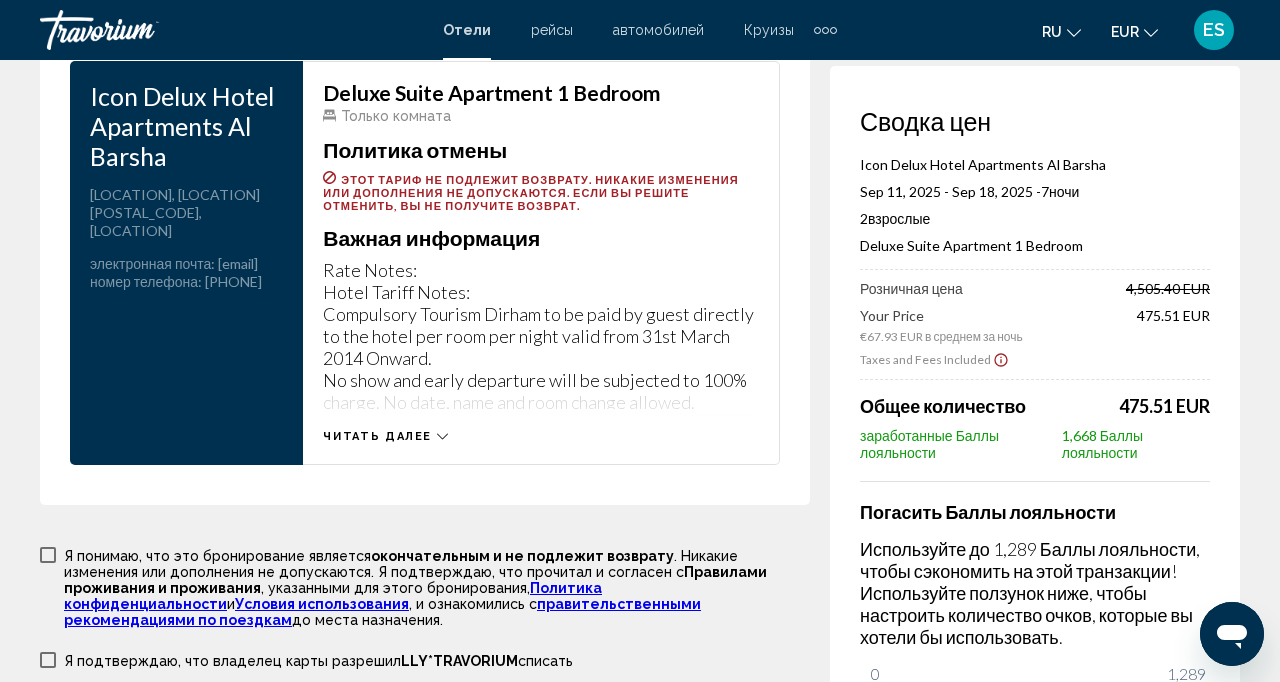 scroll, scrollTop: 2858, scrollLeft: 0, axis: vertical 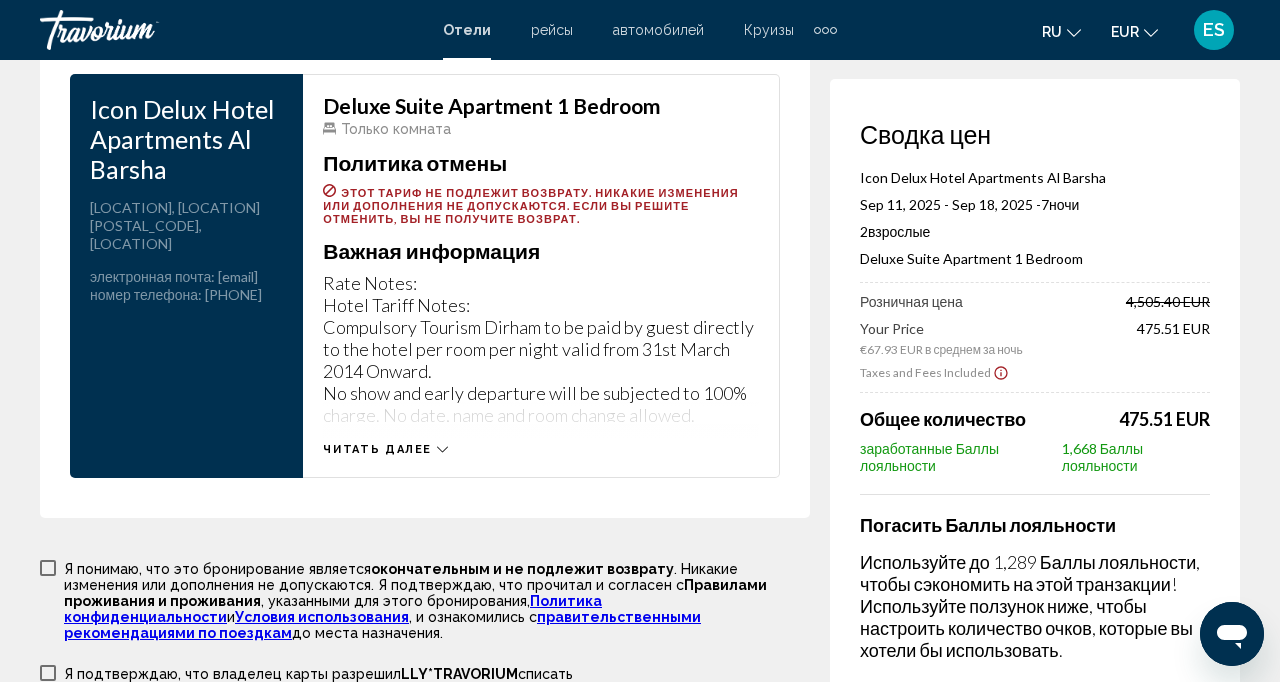 click on "Taxes and Fees Included" at bounding box center [1035, 372] 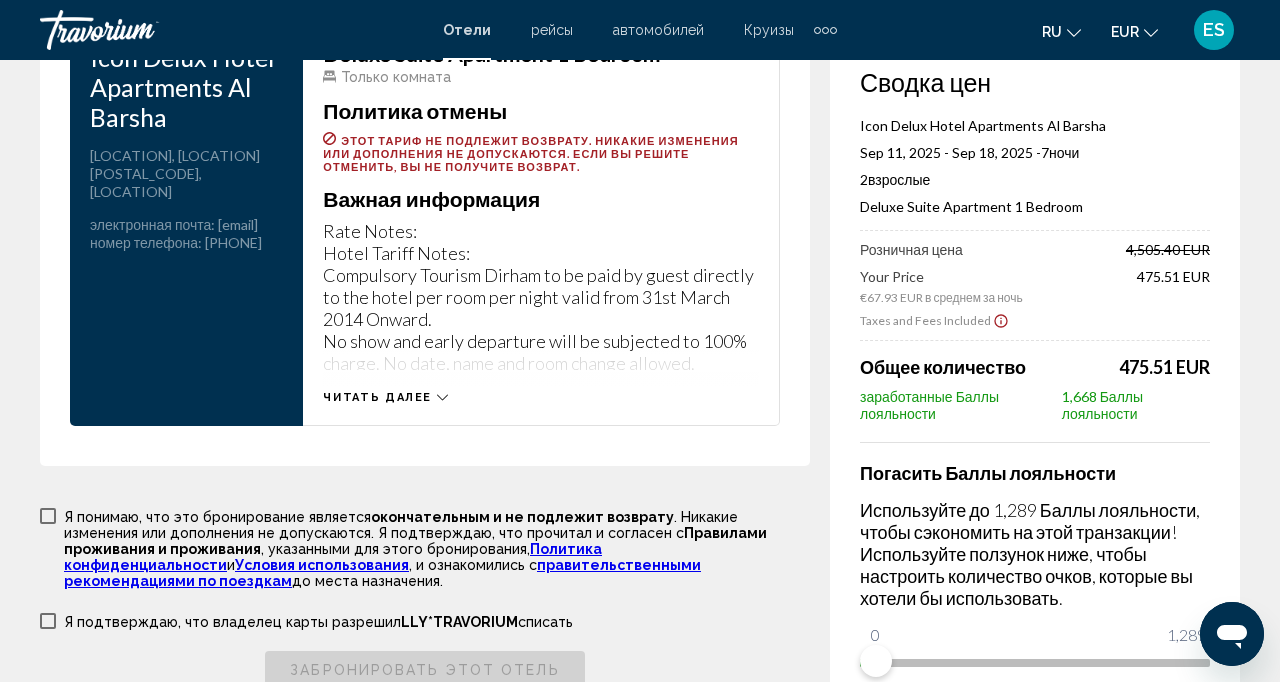 scroll, scrollTop: 2908, scrollLeft: 0, axis: vertical 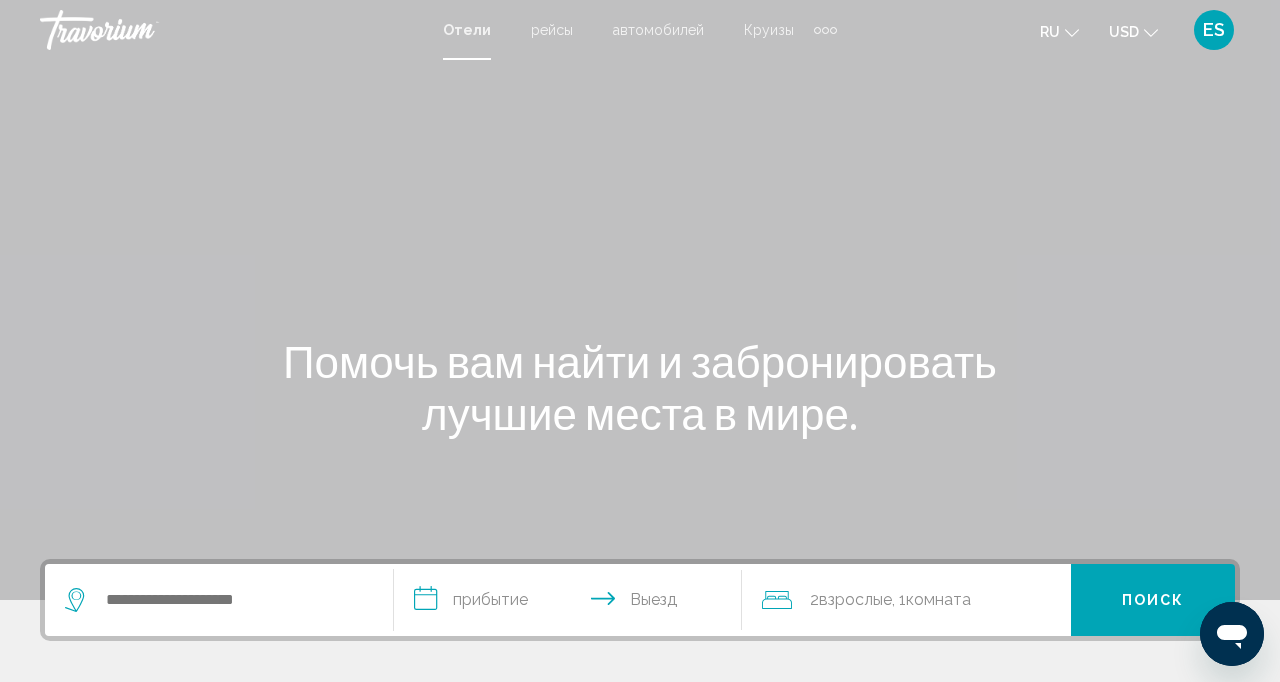 click on "USD" 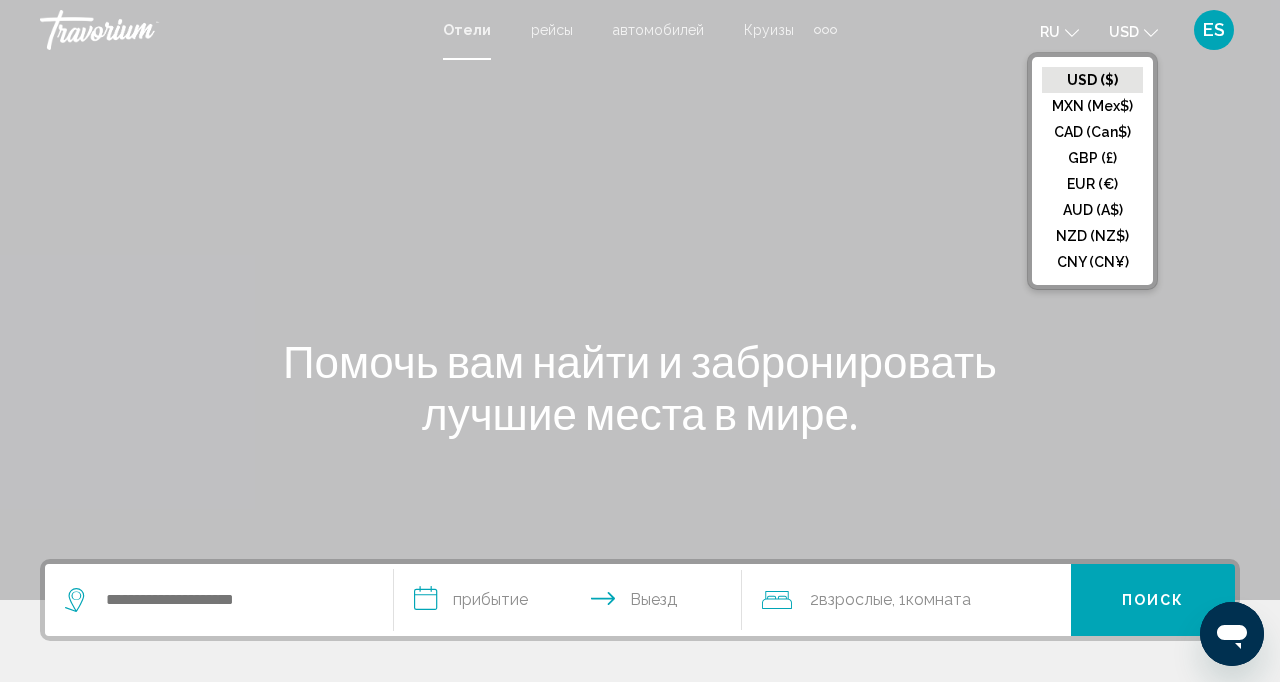 click on "EUR (€)" 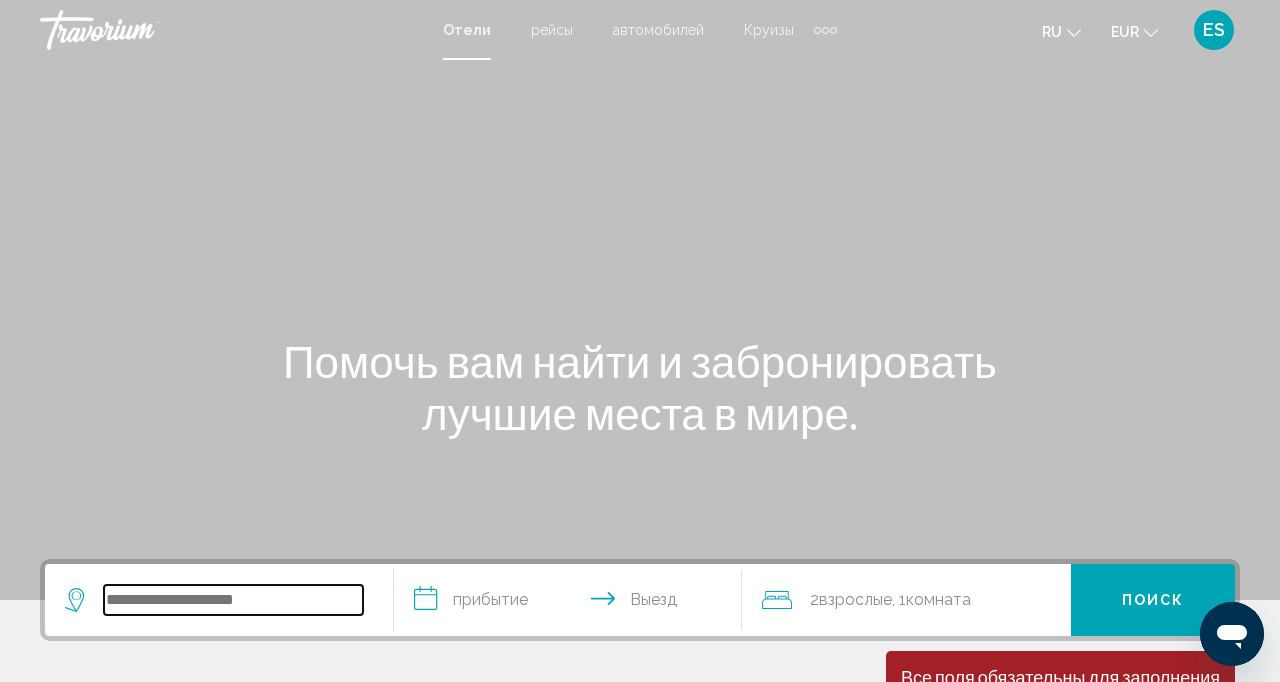 click at bounding box center [233, 600] 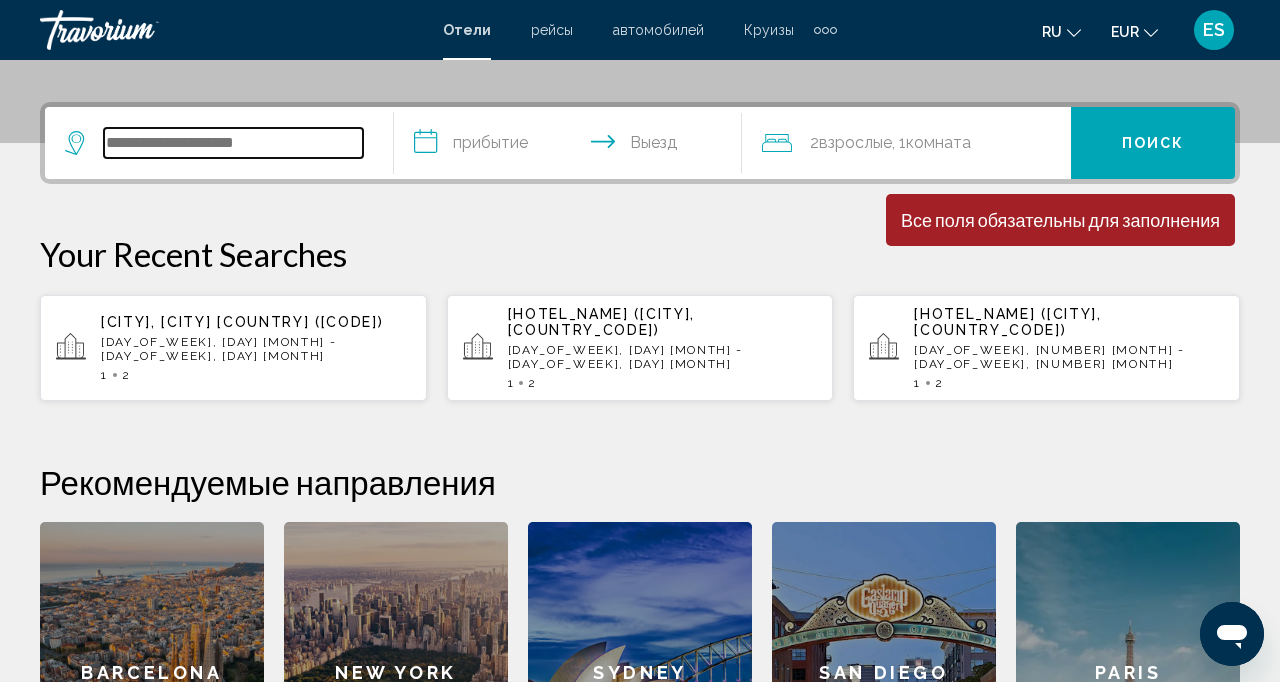scroll, scrollTop: 494, scrollLeft: 0, axis: vertical 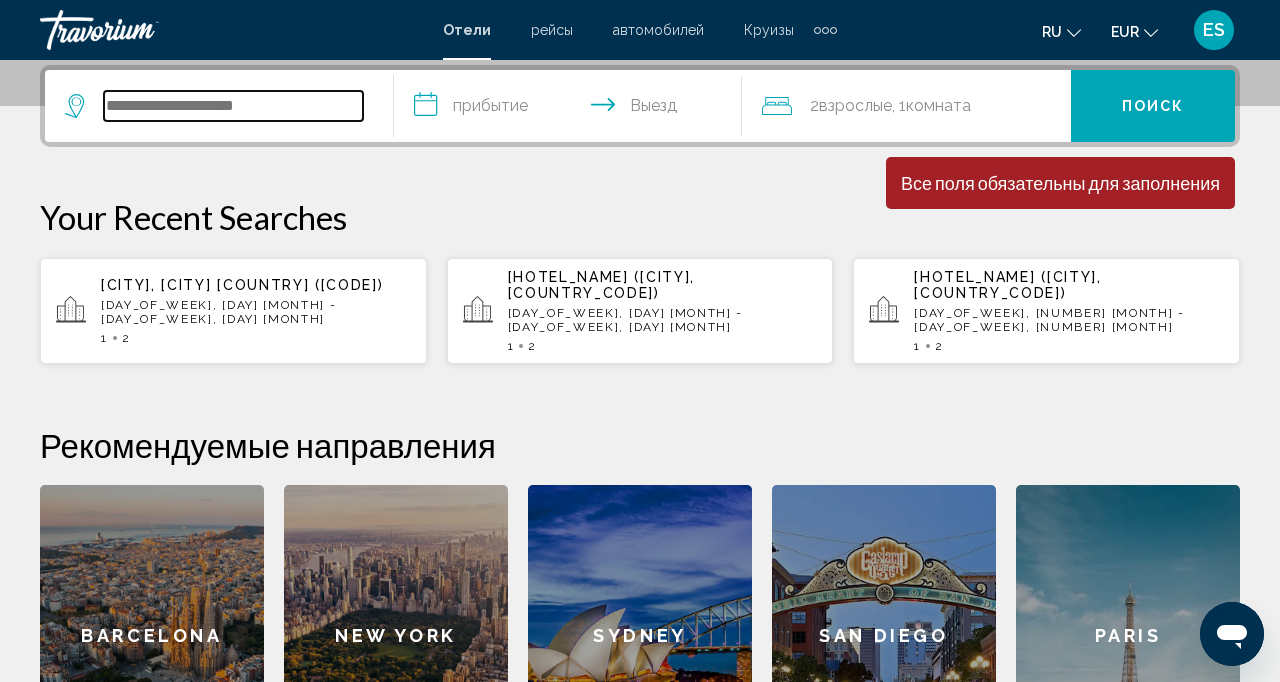 click at bounding box center [233, 106] 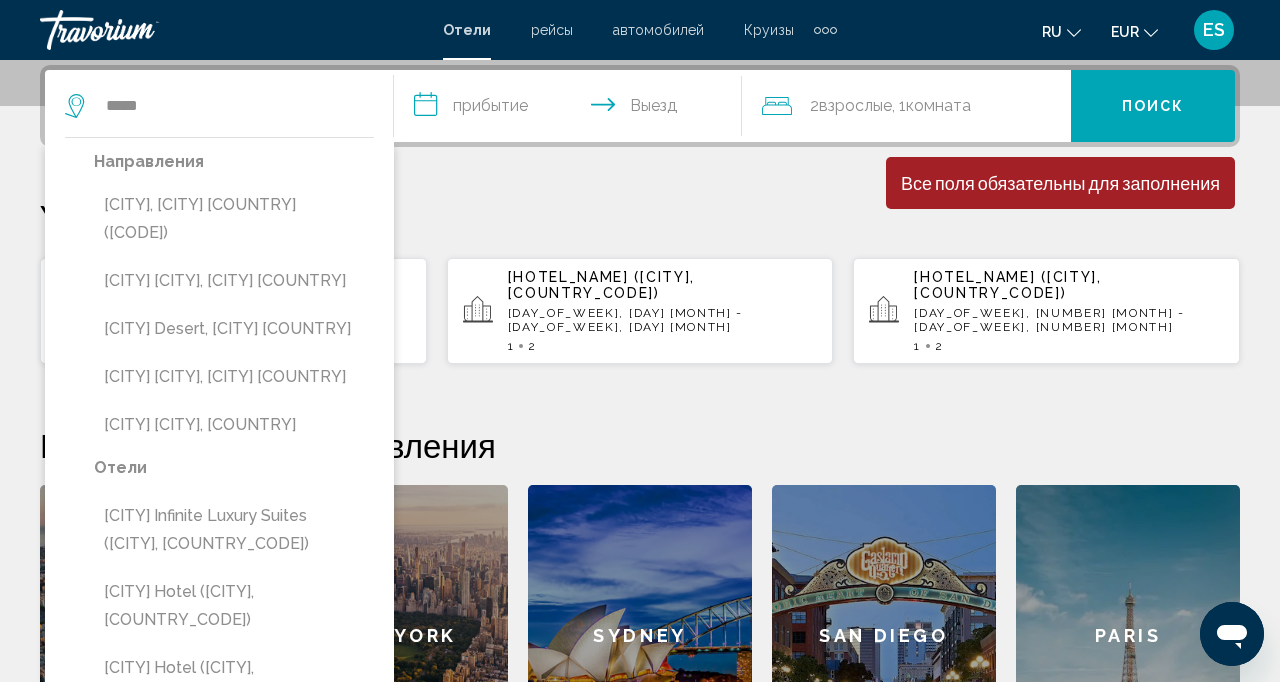 click on "[LOCATION], [LOCATION], [LOCATION] ([LOCATION])" at bounding box center (234, 219) 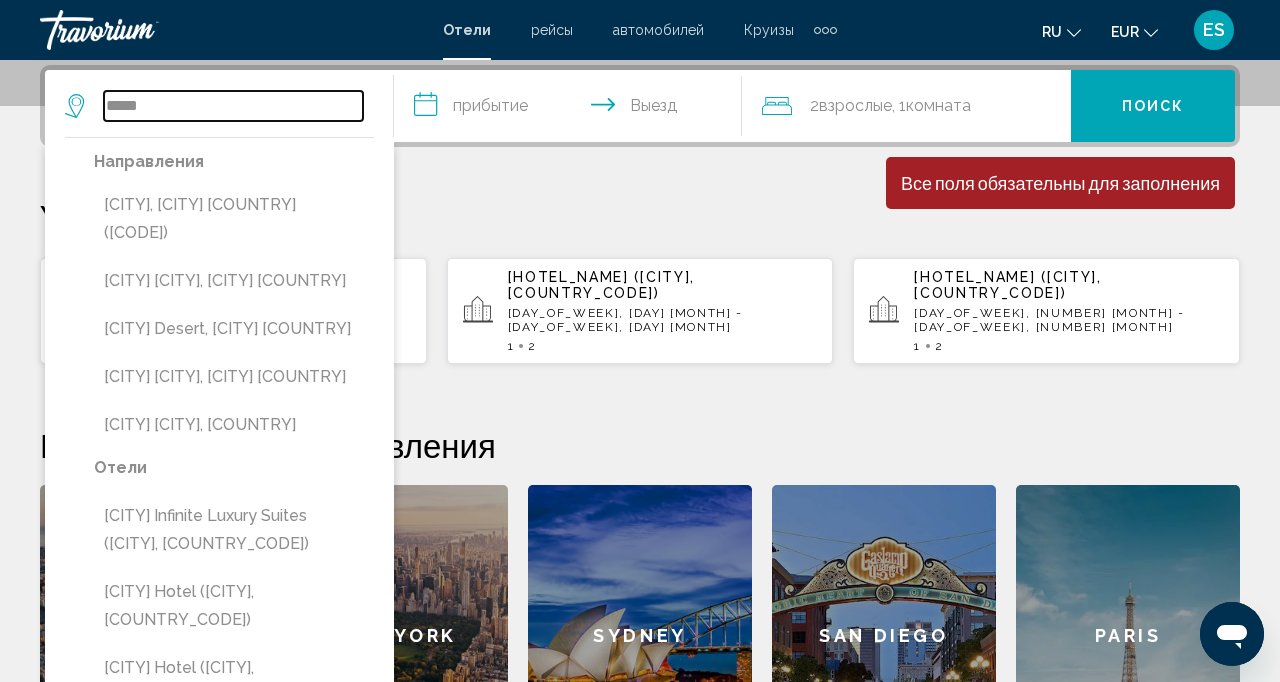 type on "**********" 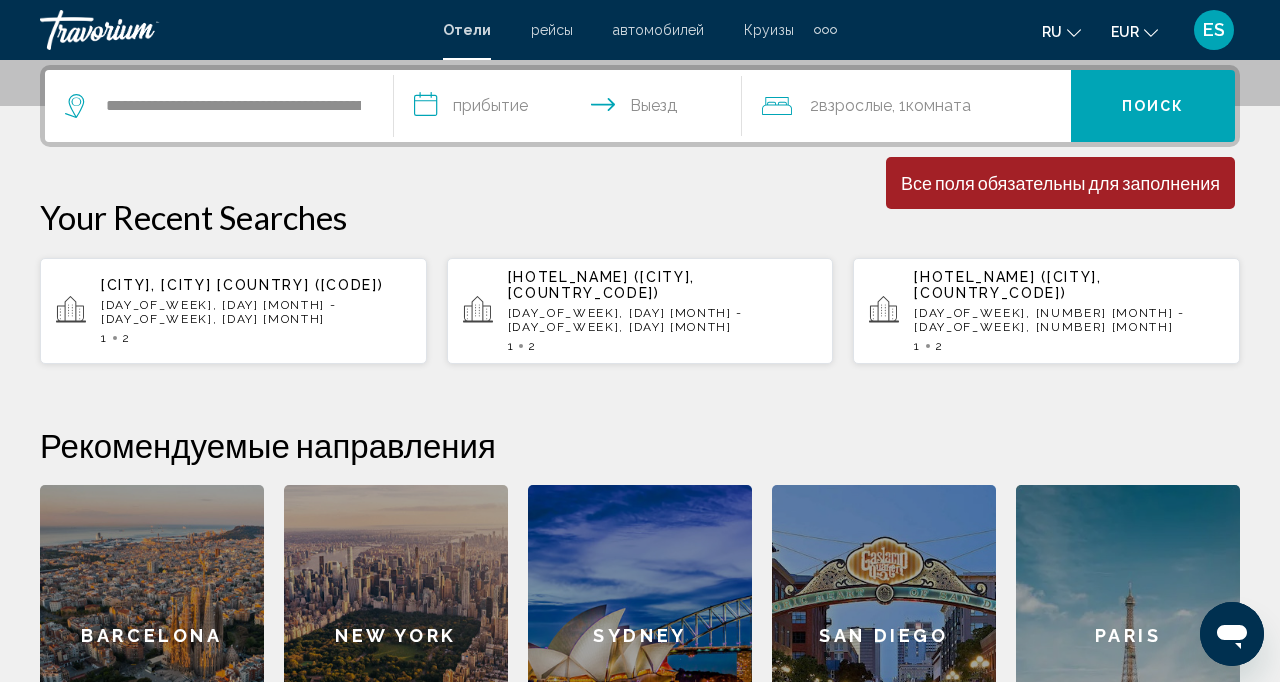 click on "**********" at bounding box center (572, 109) 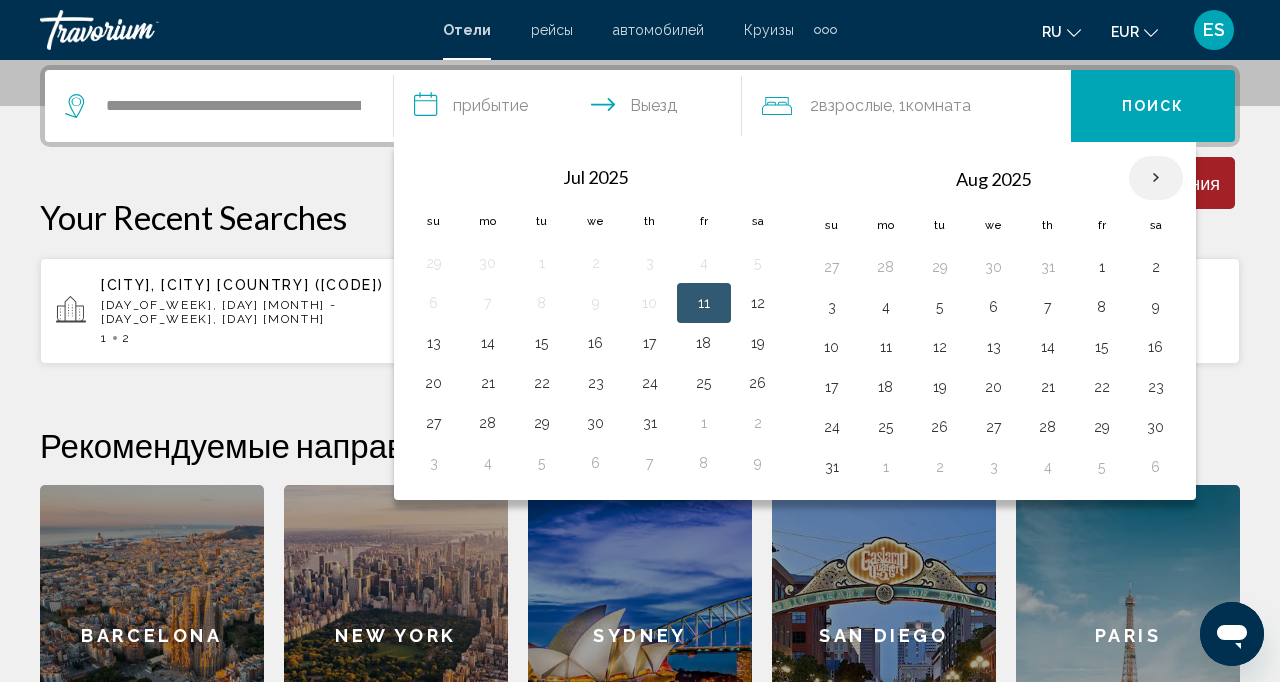 click at bounding box center (1156, 178) 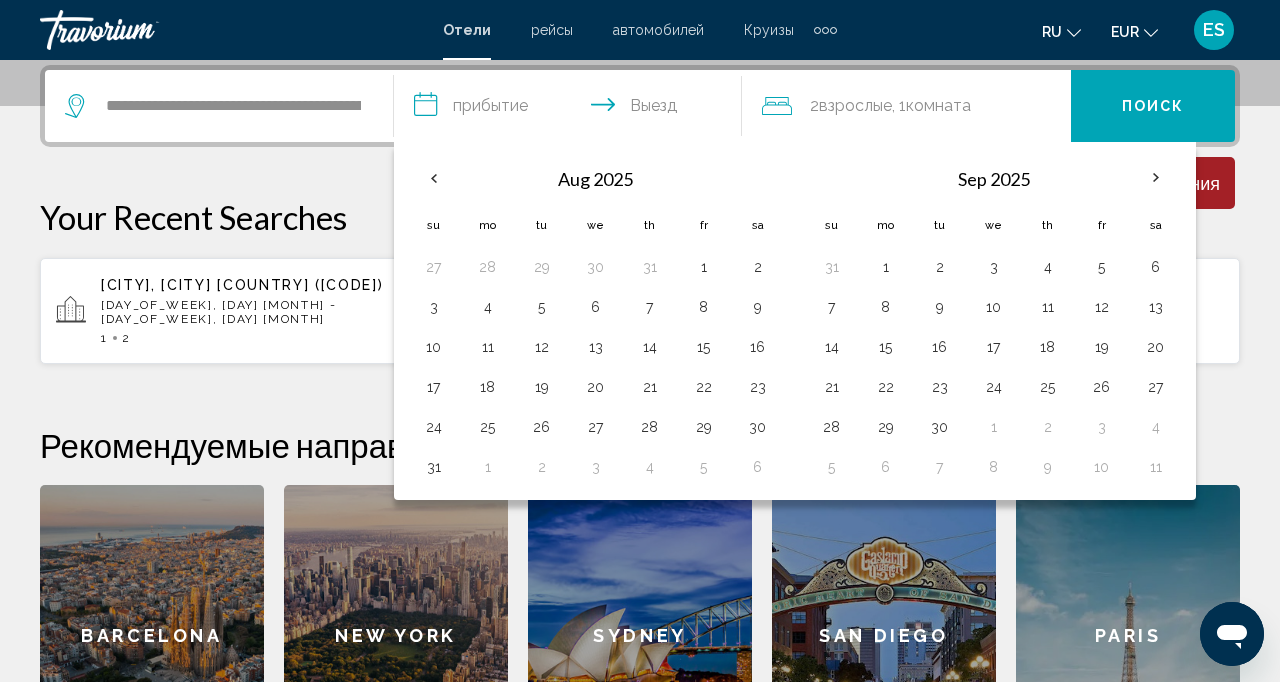 click at bounding box center [1156, 178] 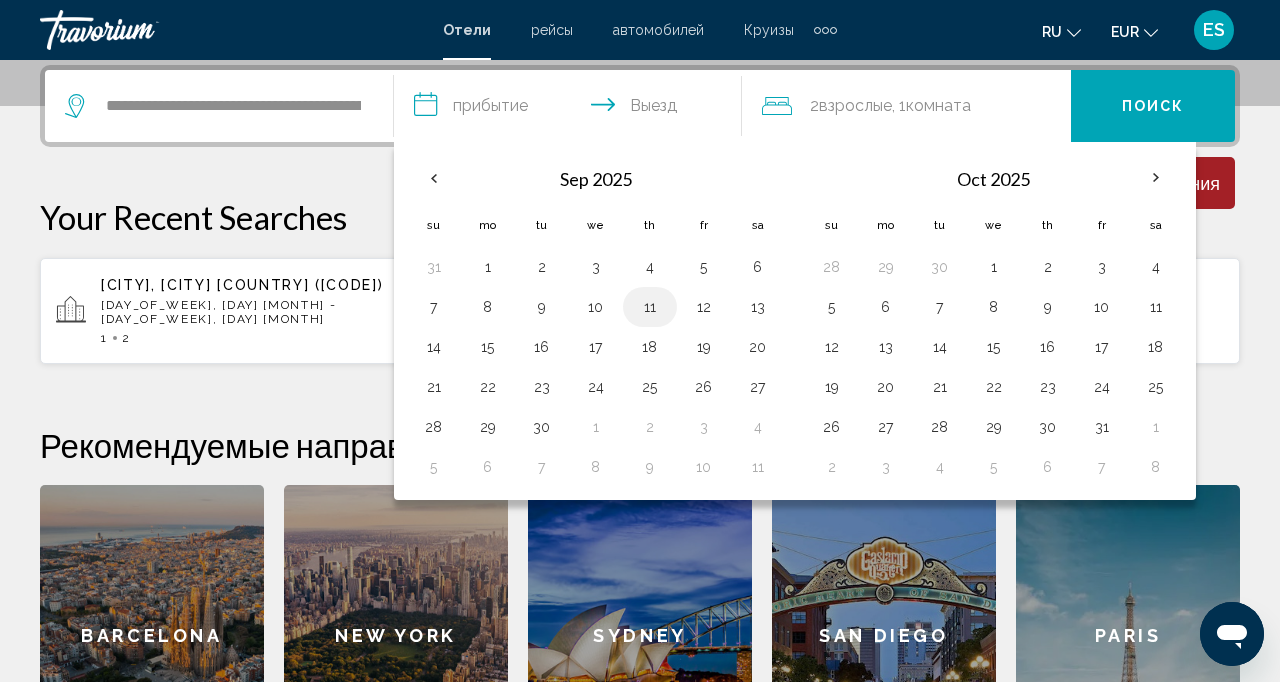 click on "11" at bounding box center (650, 307) 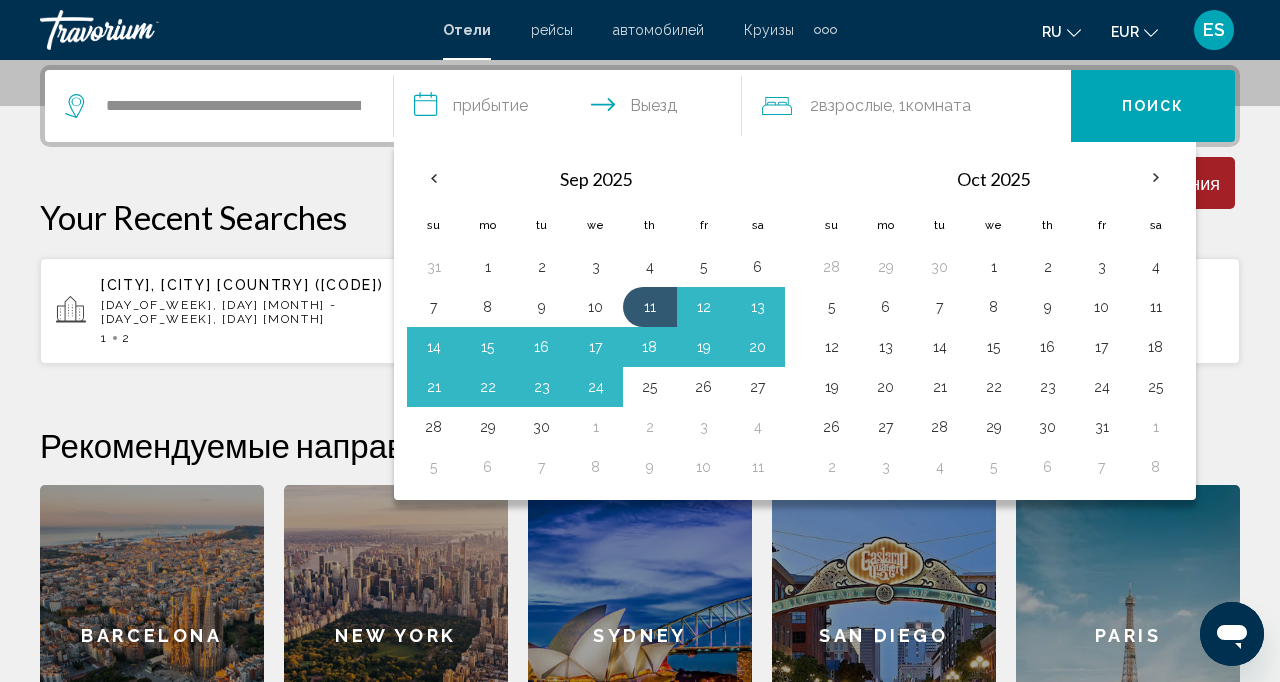 click on "18" at bounding box center [650, 347] 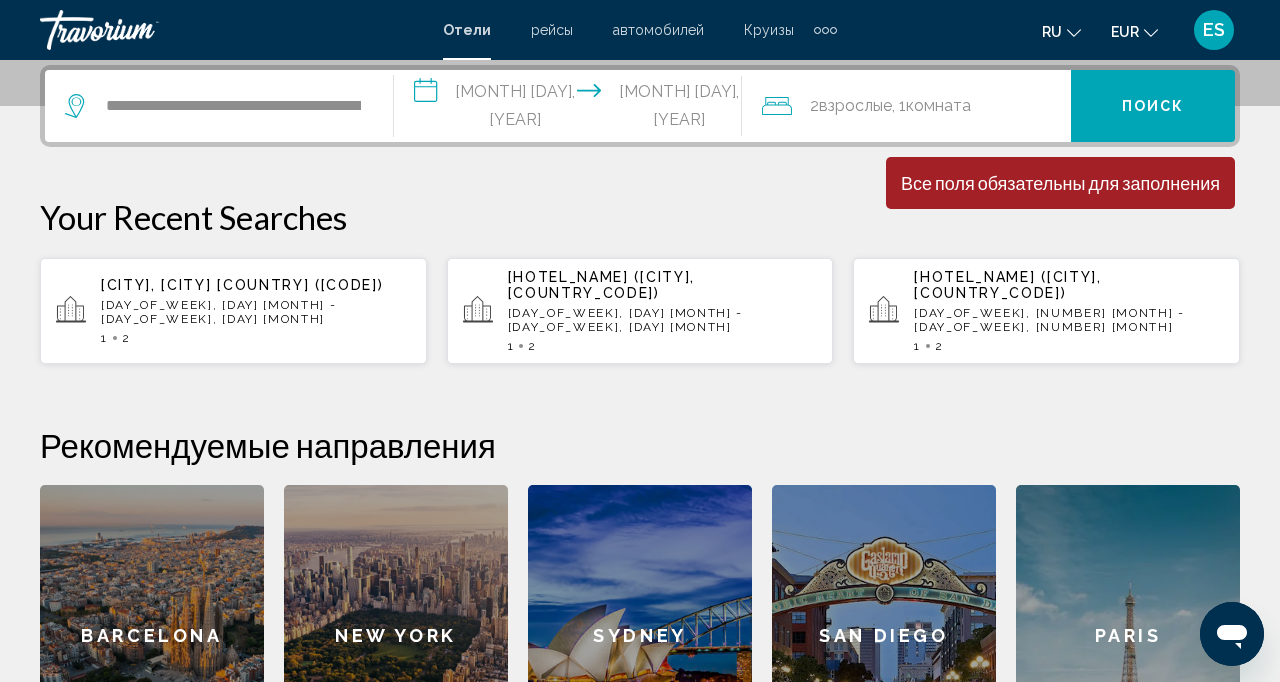 type on "**********" 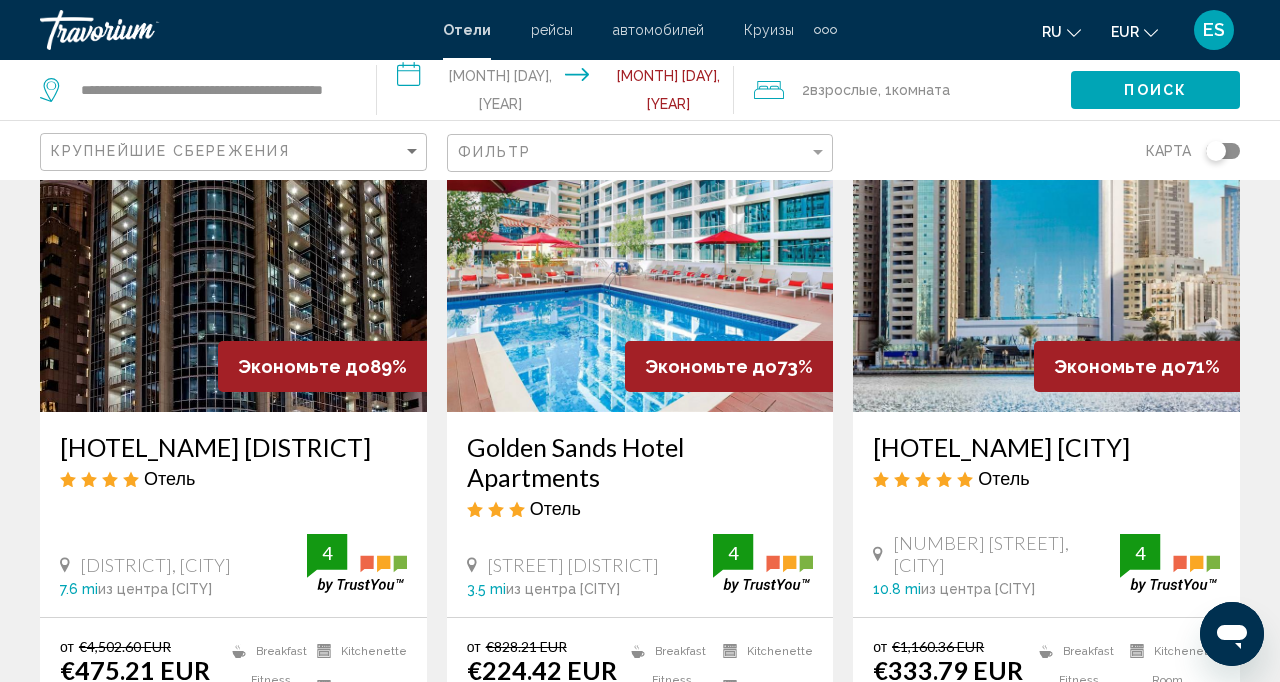 scroll, scrollTop: 0, scrollLeft: 0, axis: both 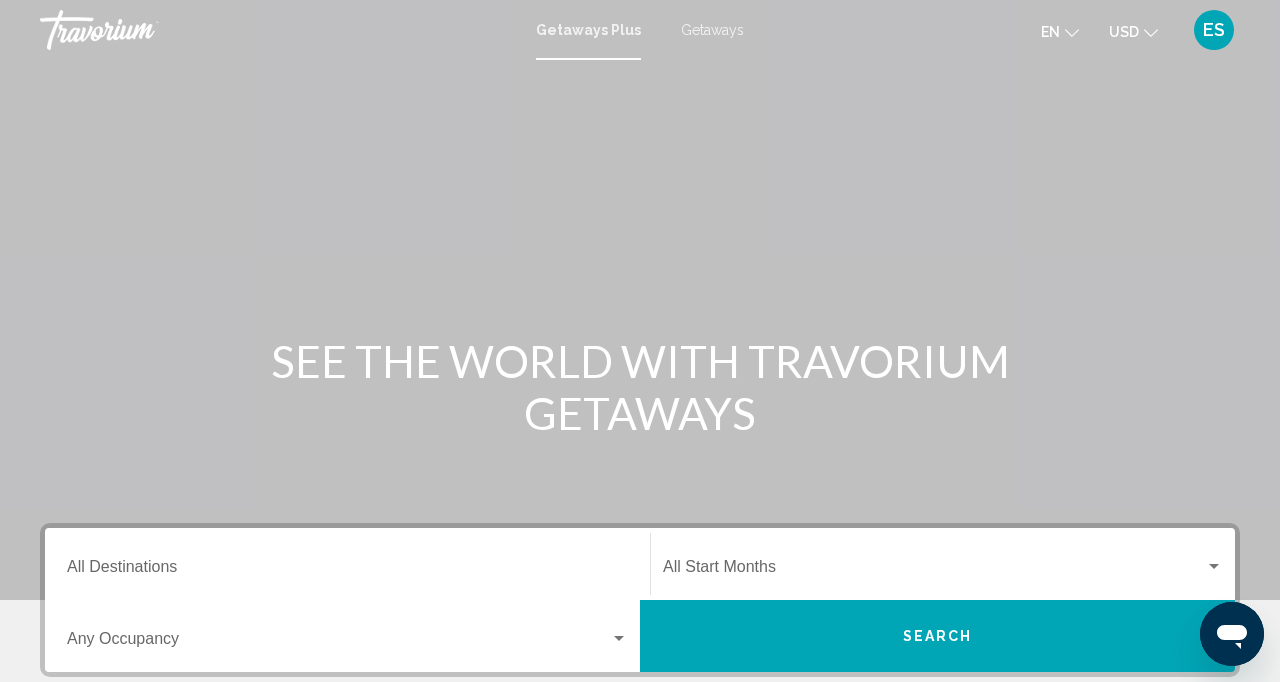 click on "Getaways" at bounding box center [712, 30] 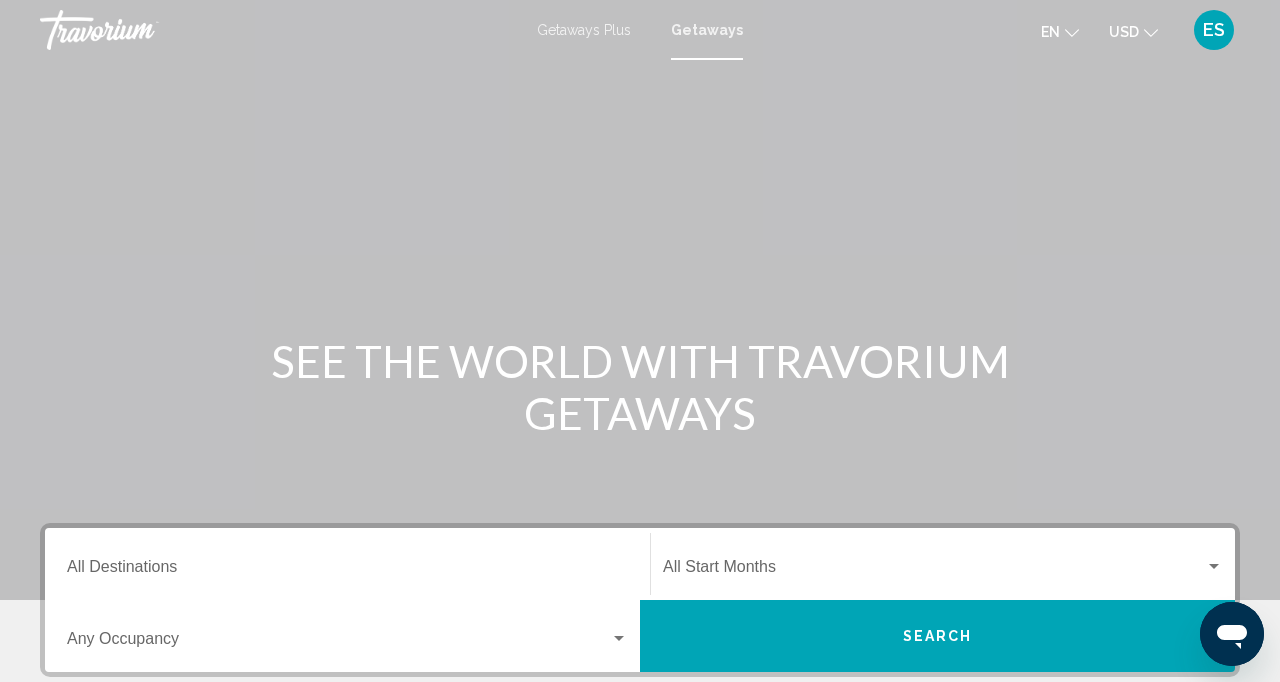scroll, scrollTop: 10, scrollLeft: 0, axis: vertical 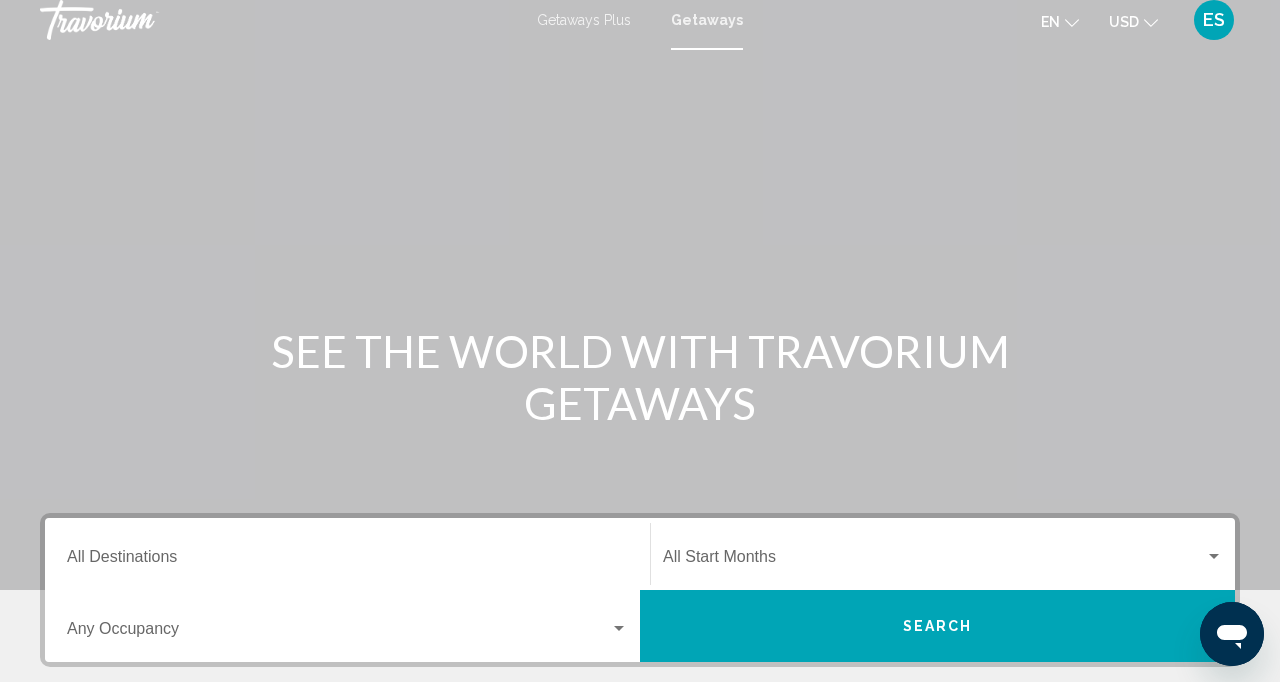 click on "USD" 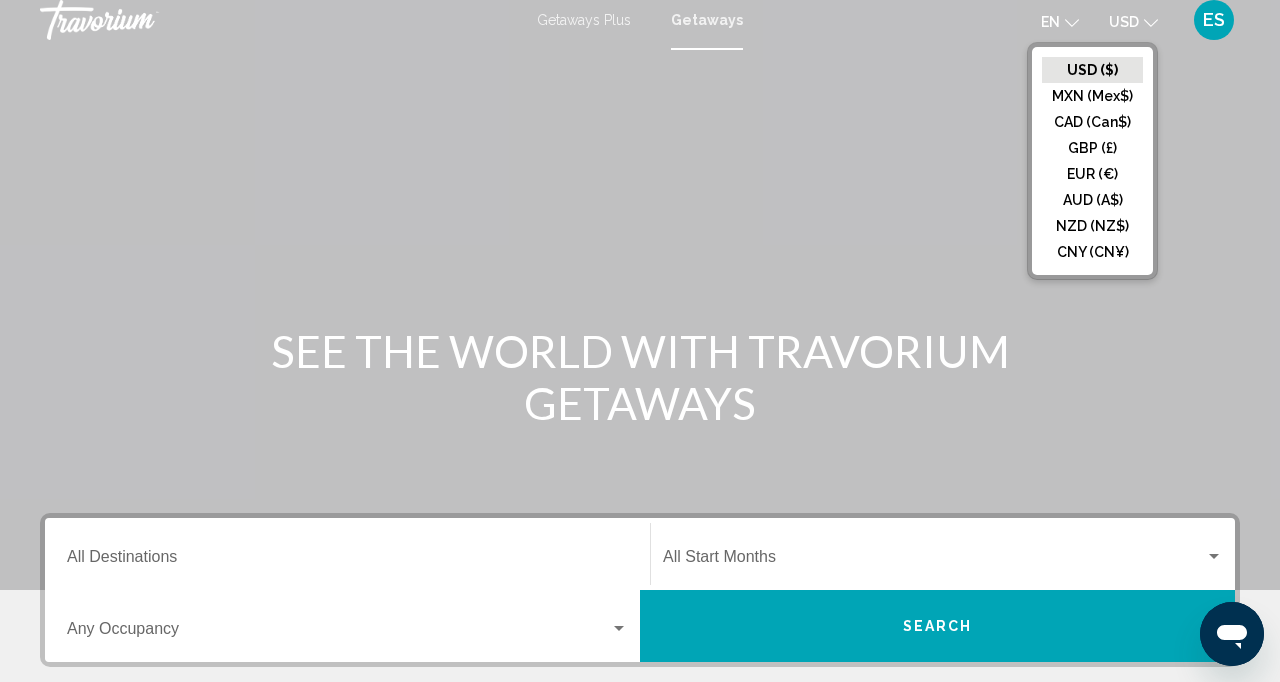 click on "EUR (€)" 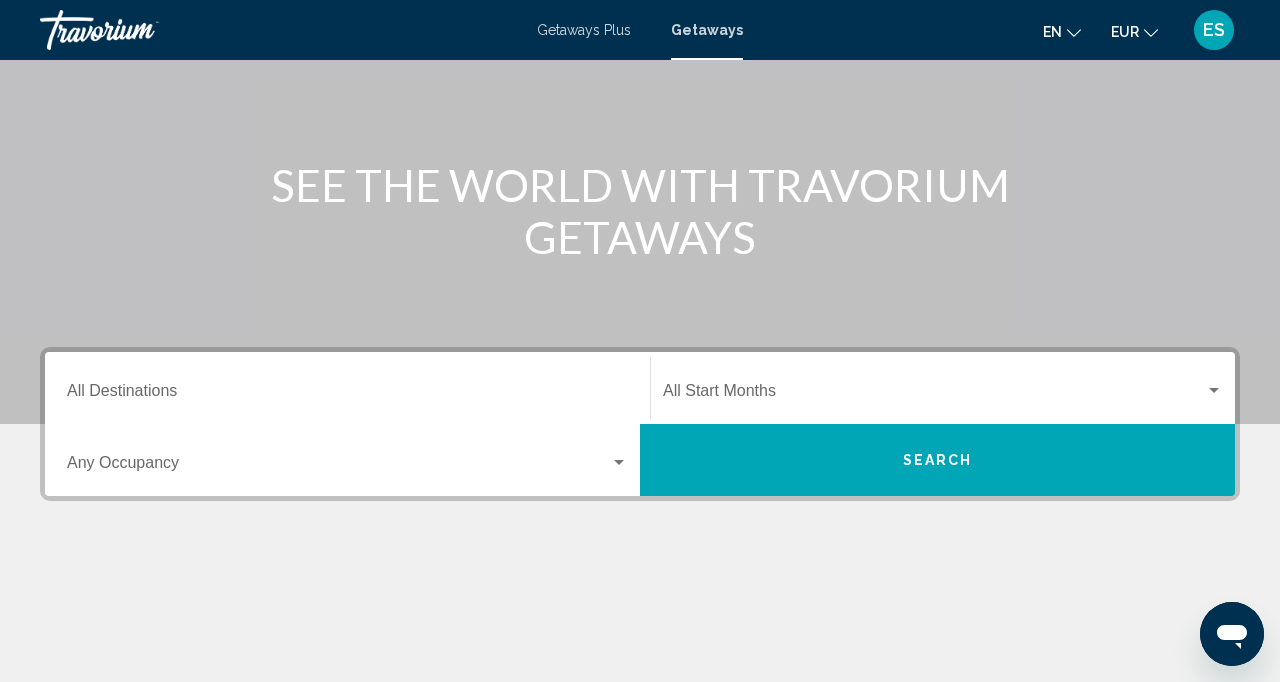 scroll, scrollTop: 177, scrollLeft: 0, axis: vertical 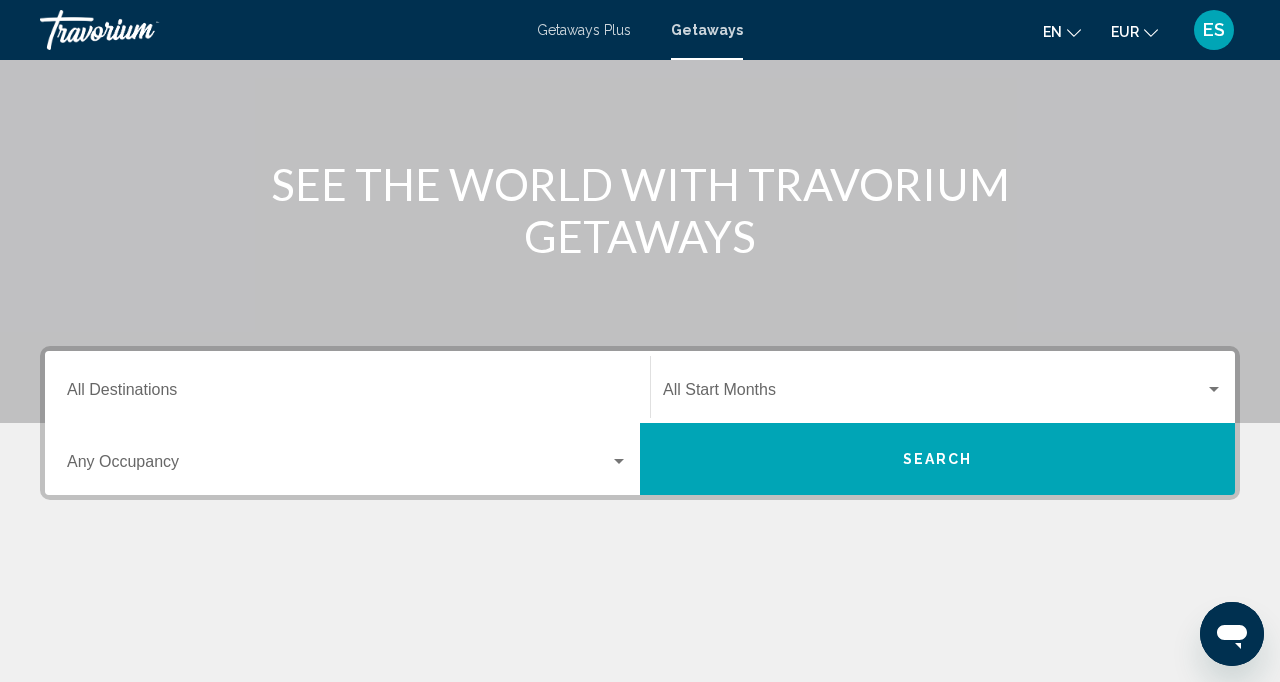 click on "en" 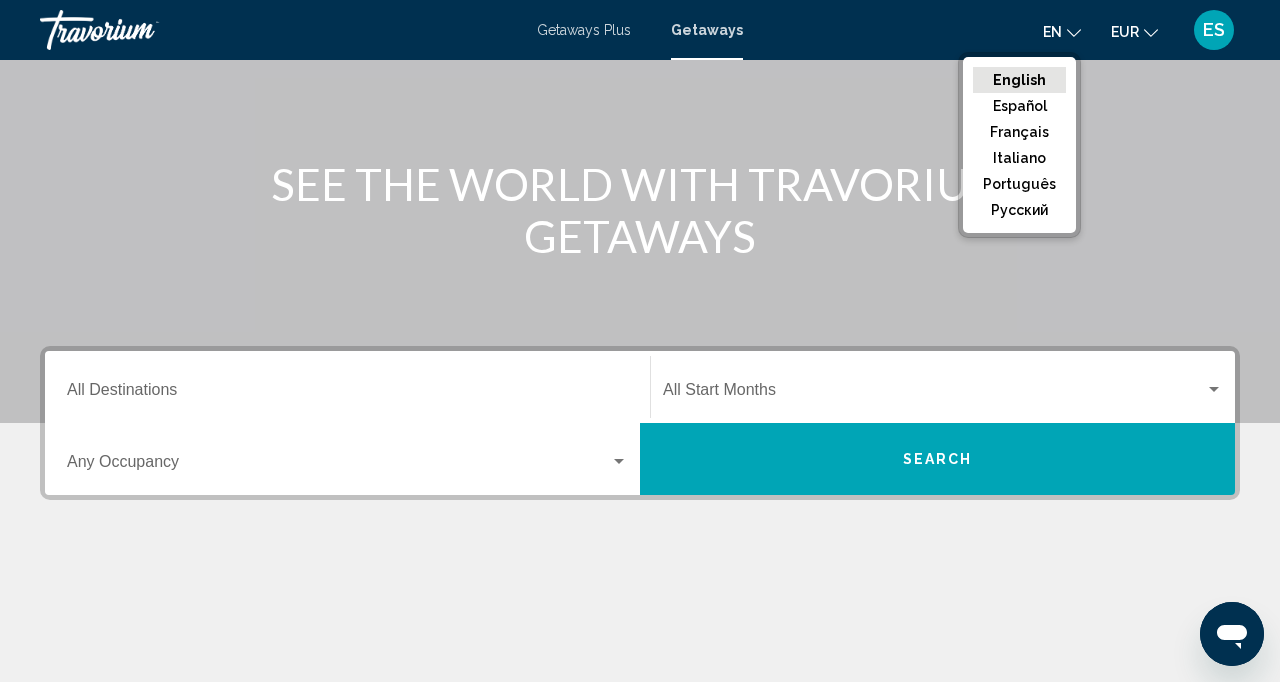 click on "русский" 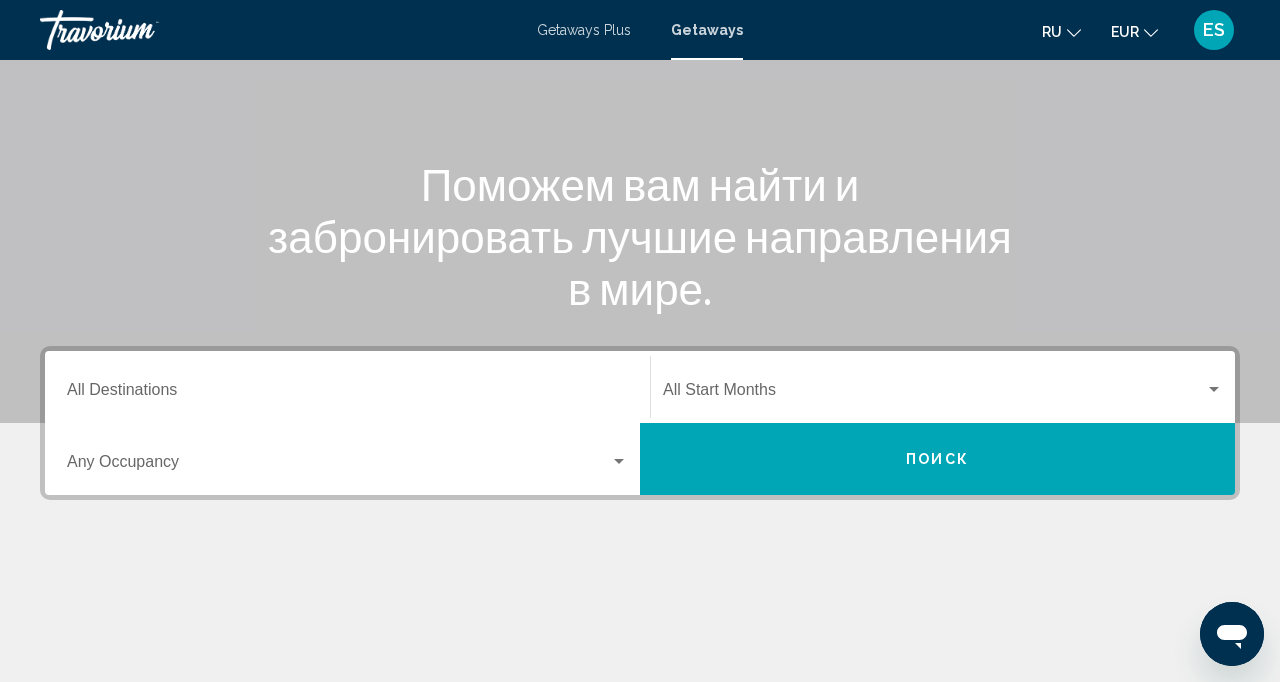 click on "Destination All Destinations" at bounding box center [347, 387] 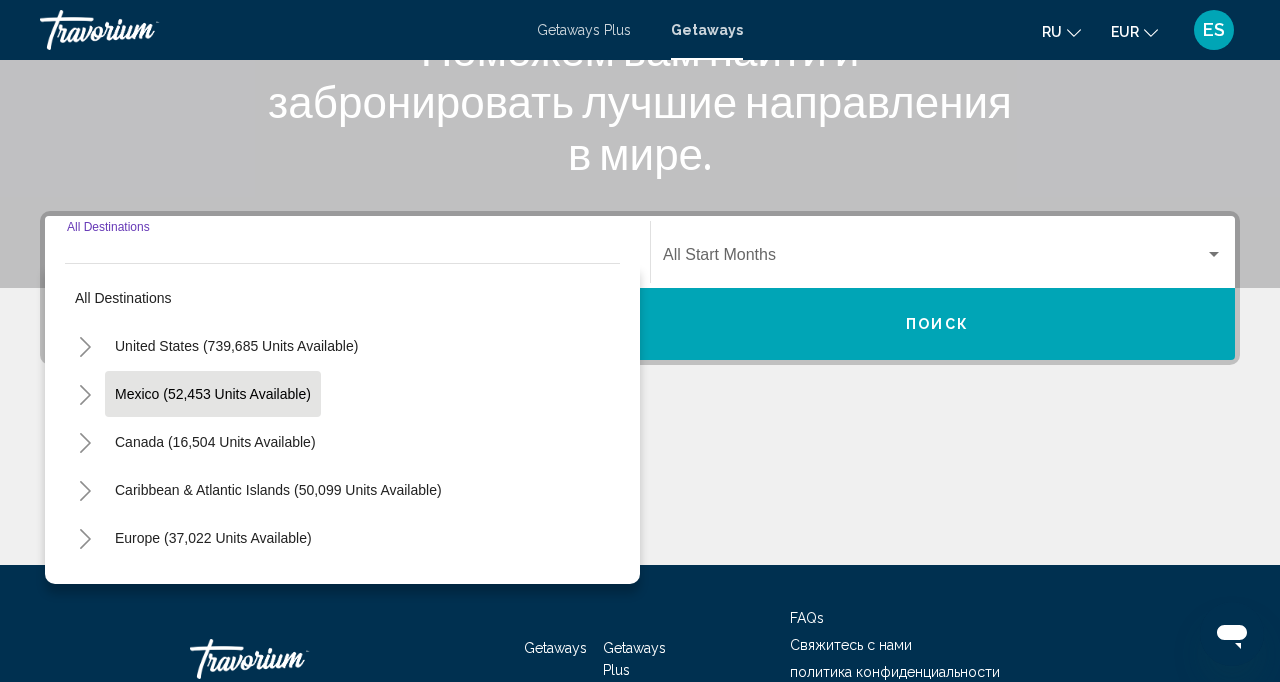 scroll, scrollTop: 345, scrollLeft: 0, axis: vertical 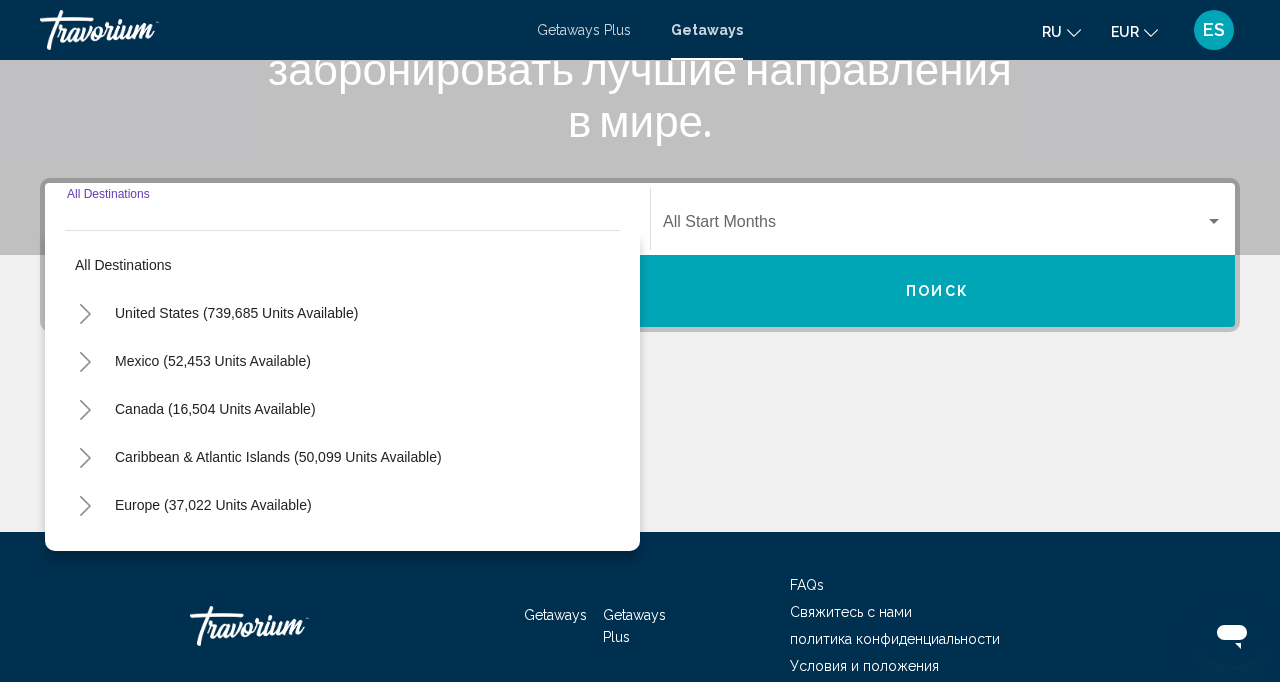 click on "Destination All Destinations" at bounding box center [347, 219] 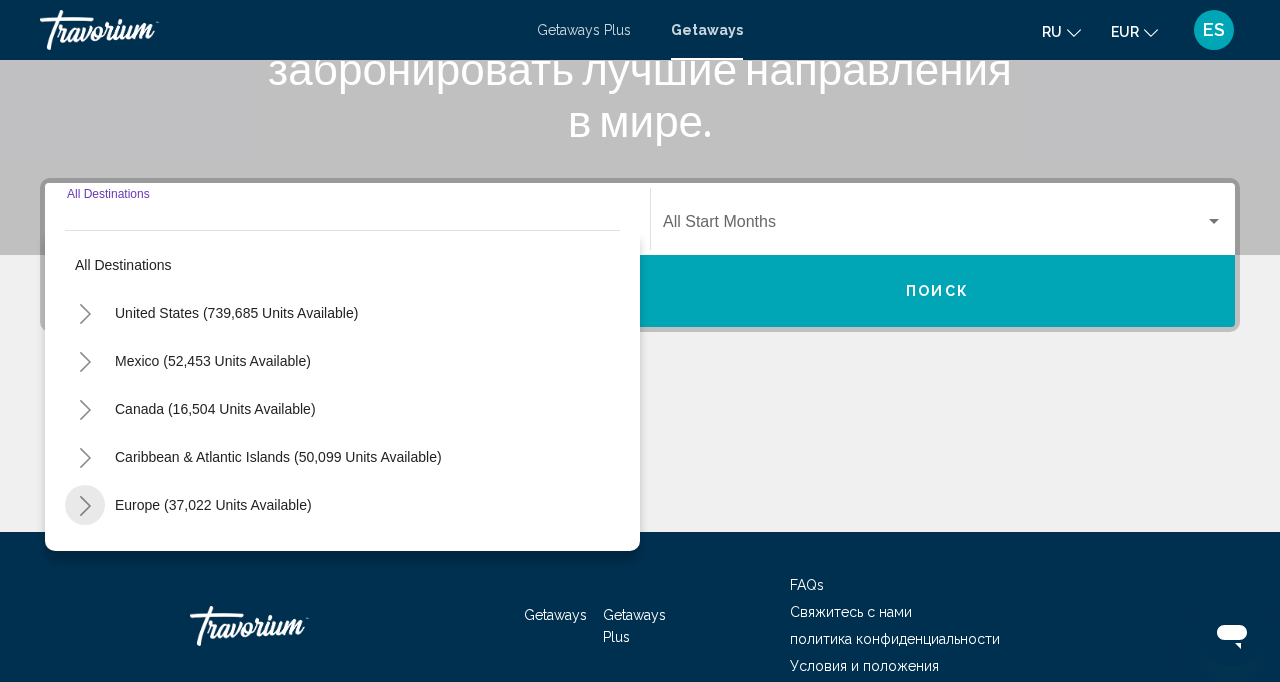click 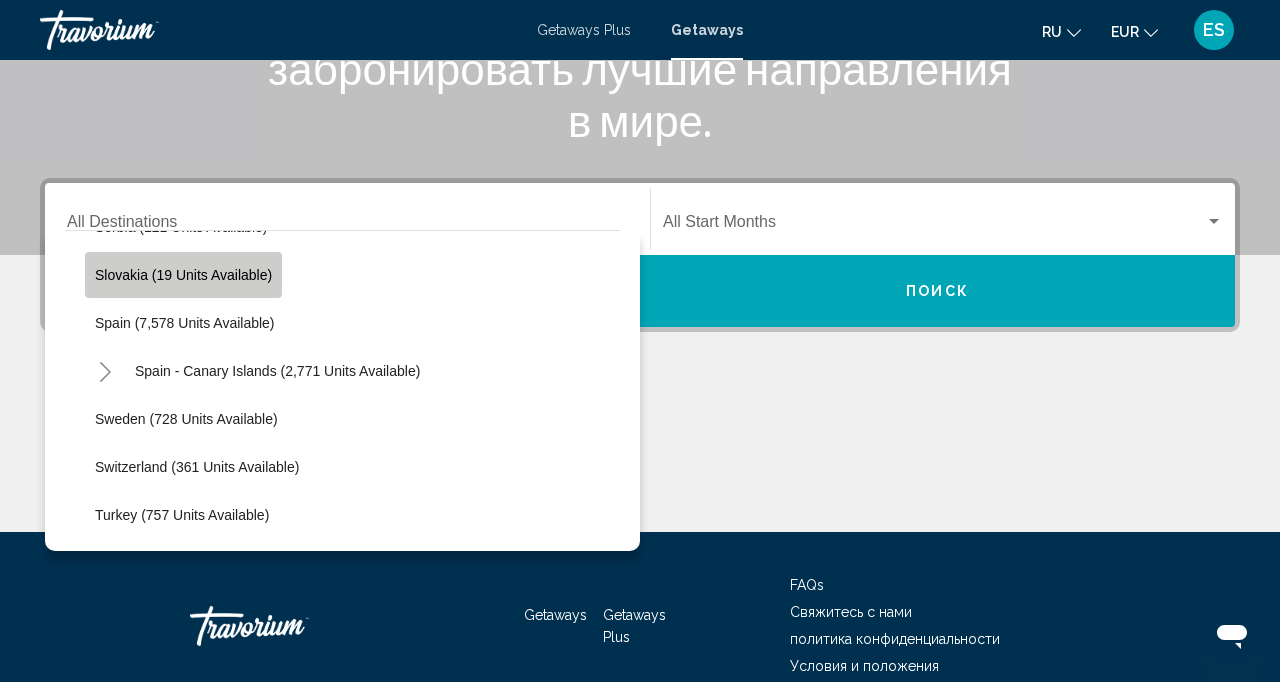 scroll, scrollTop: 1002, scrollLeft: 0, axis: vertical 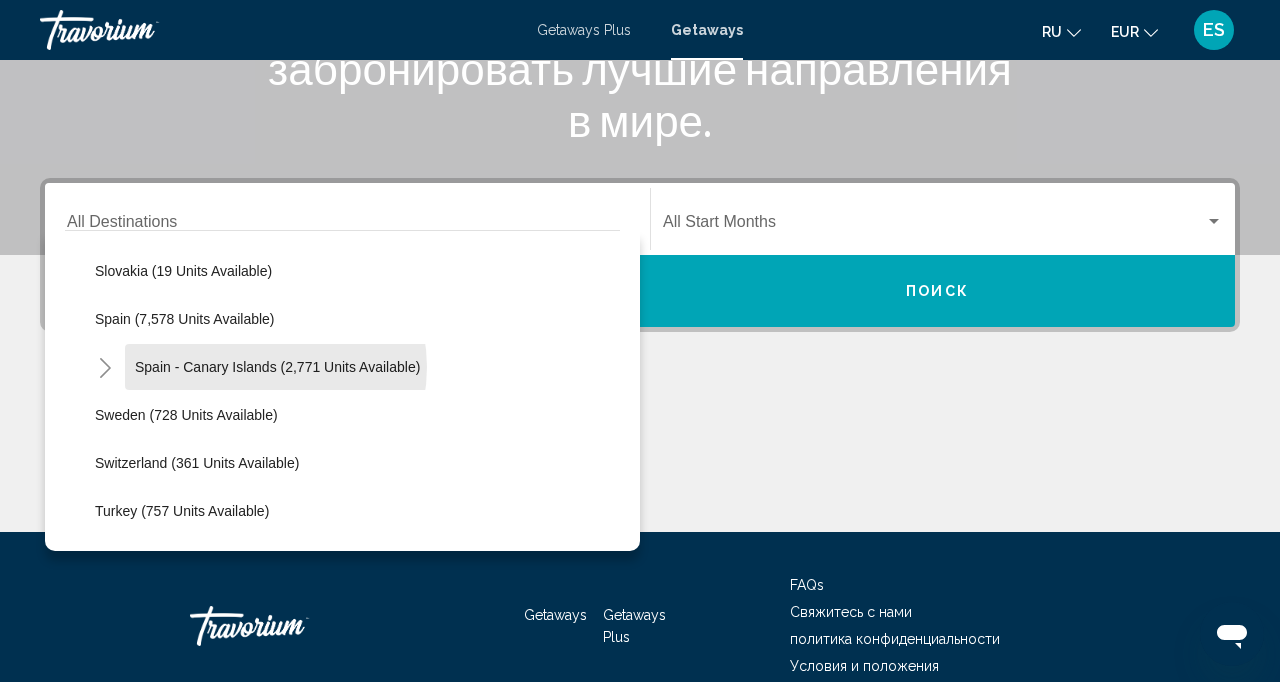 click on "Spain - Canary Islands (2,771 units available)" 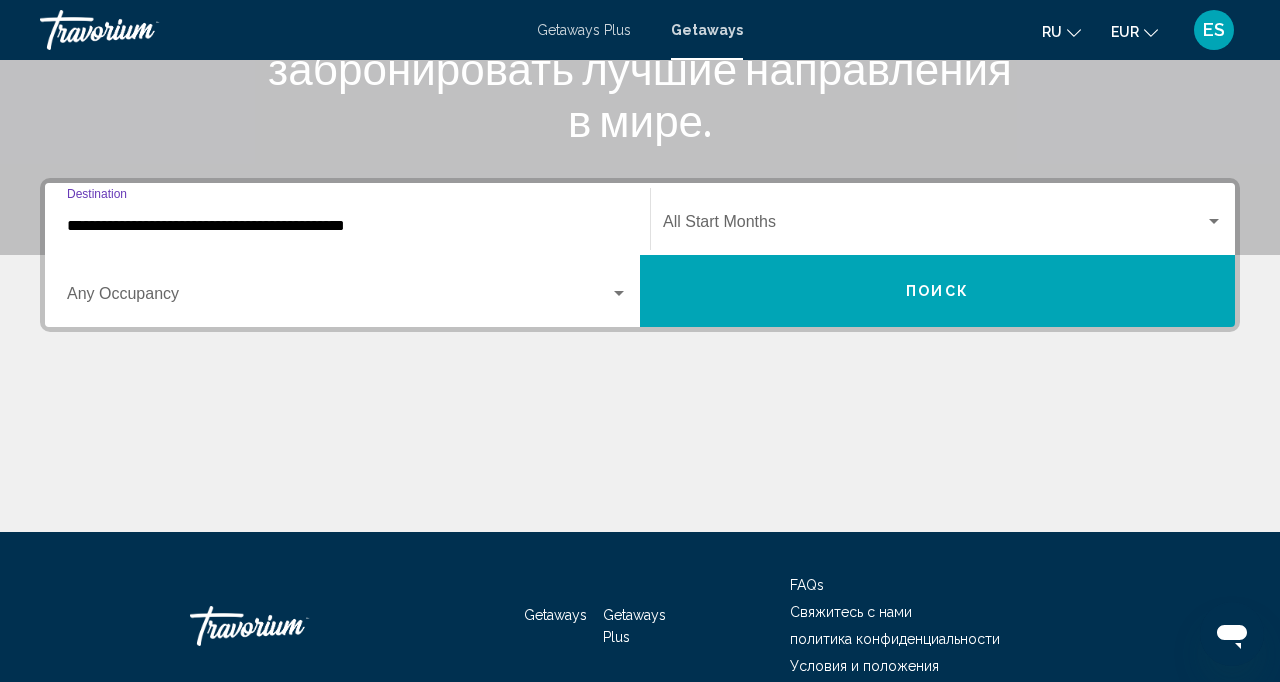 click at bounding box center [338, 298] 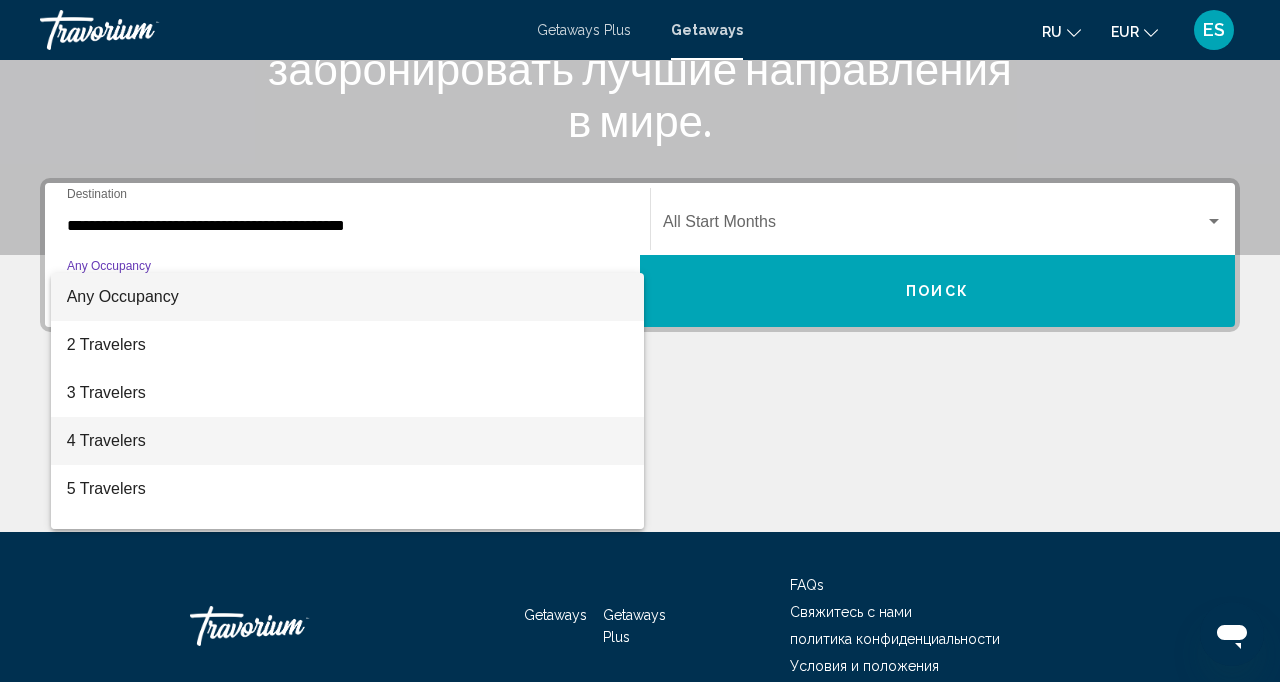 click on "4 Travelers" at bounding box center [347, 441] 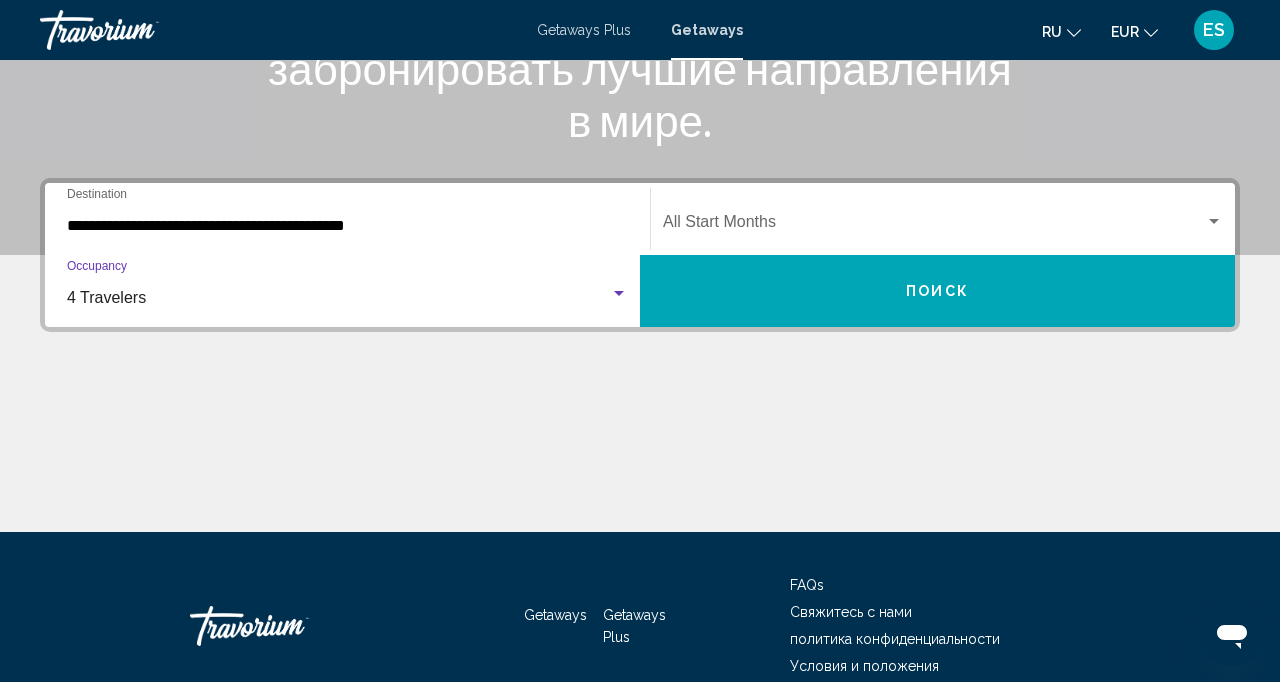 click on "Start Month All Start Months" 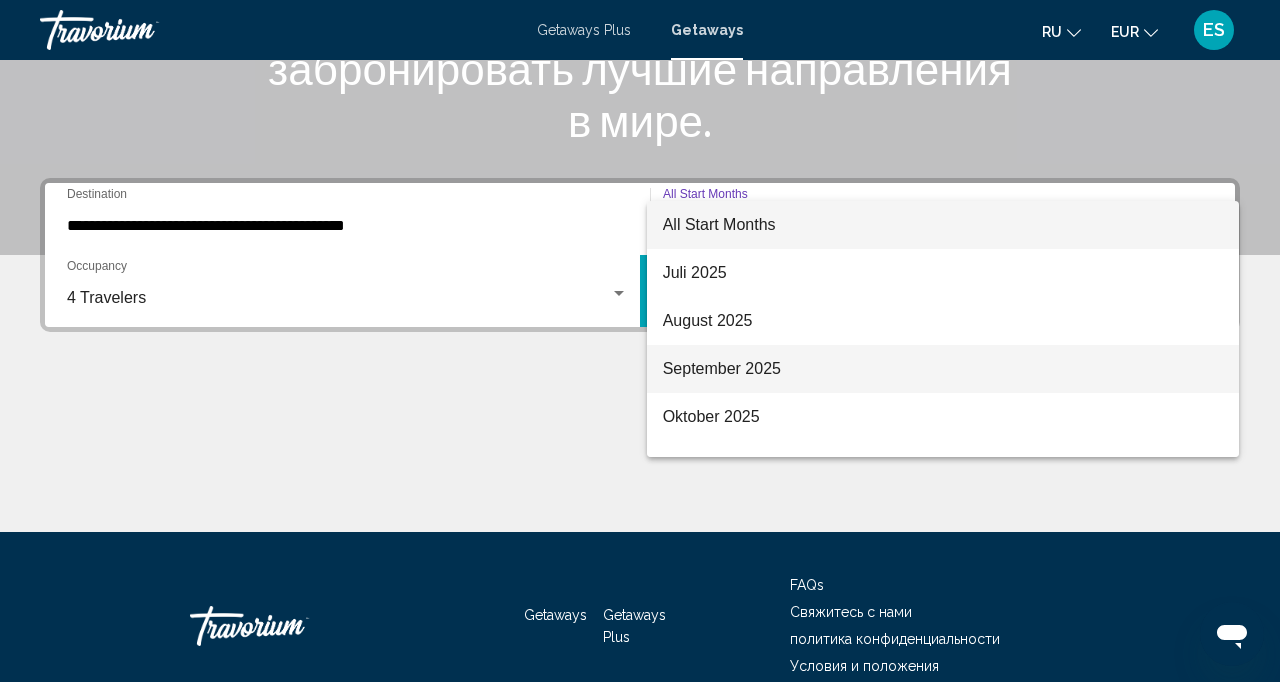click on "September 2025" at bounding box center [943, 369] 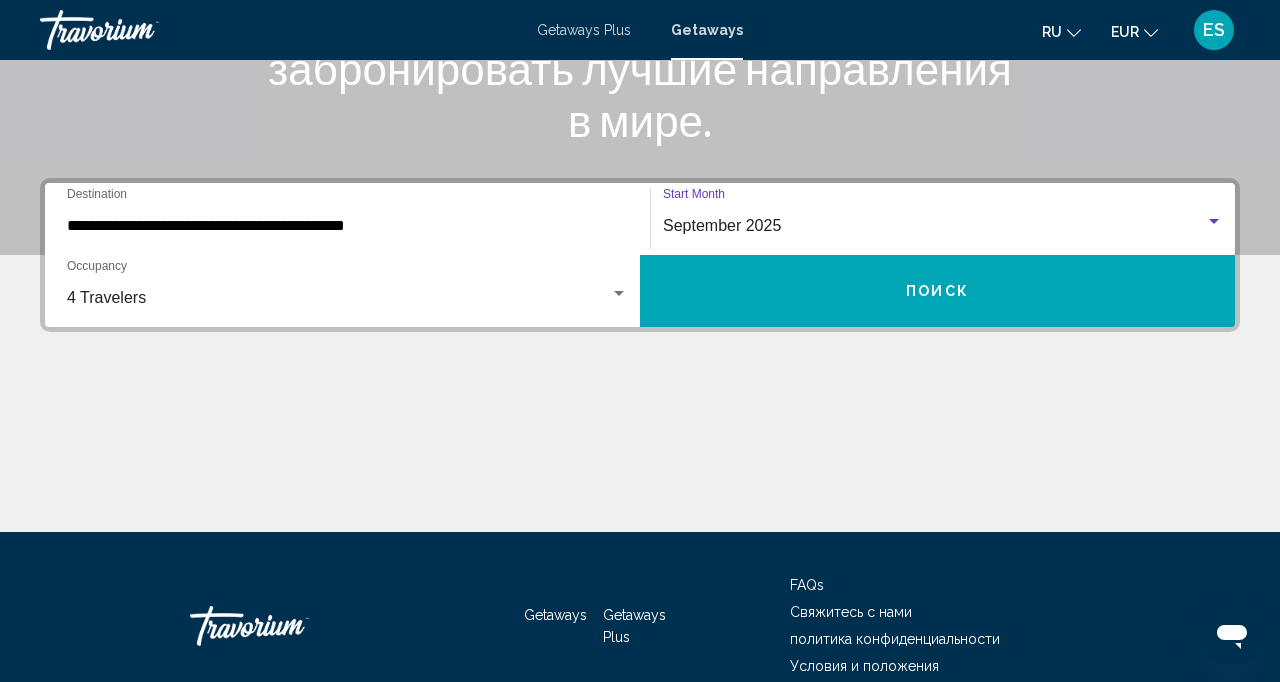 click on "Поиск" at bounding box center (937, 291) 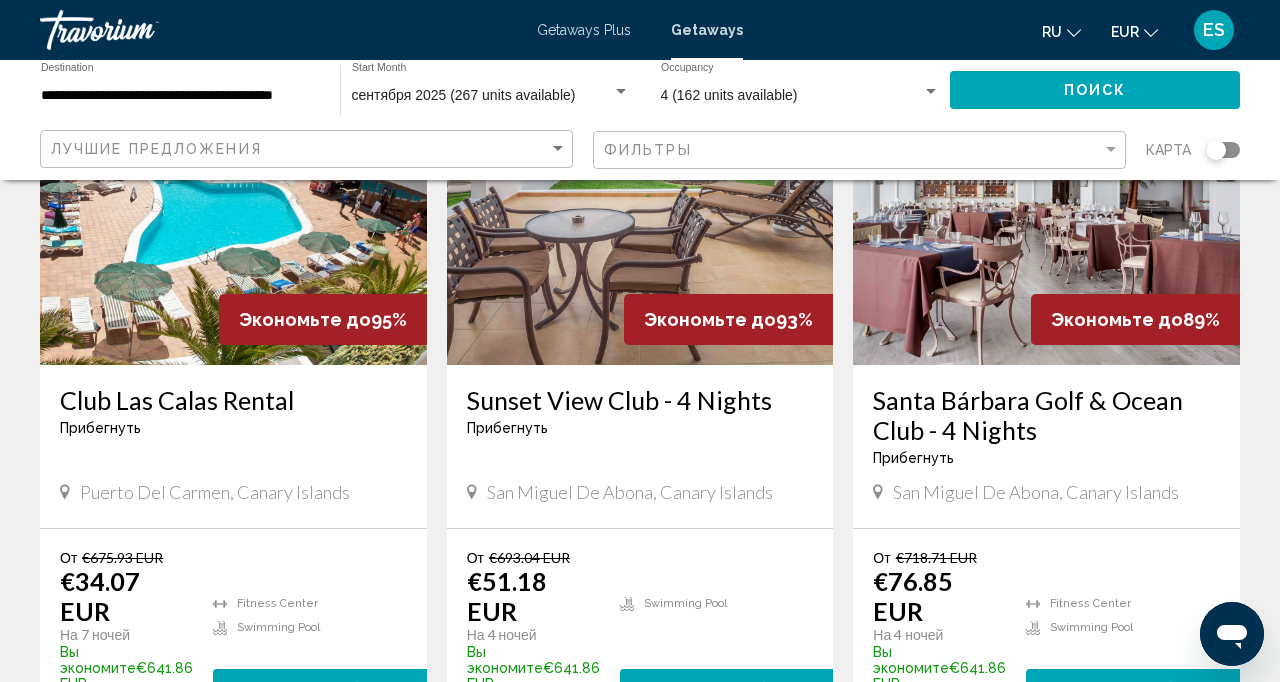 scroll, scrollTop: 927, scrollLeft: 0, axis: vertical 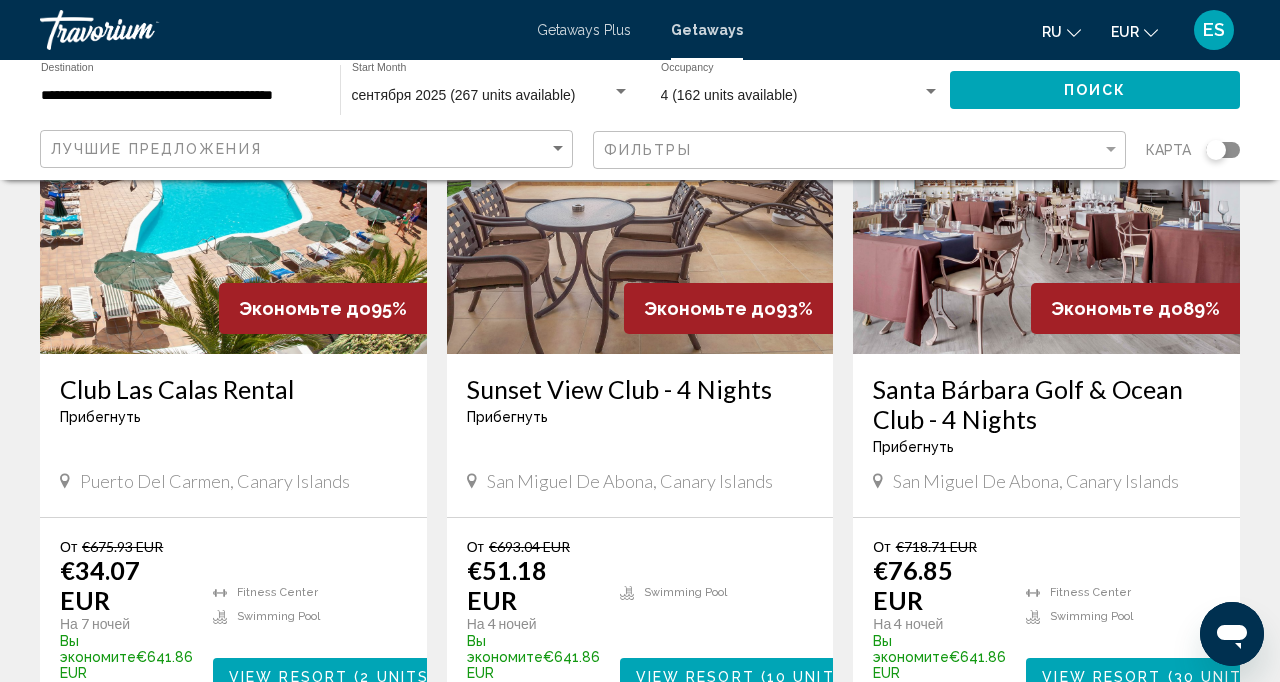 click on "Club Las Calas Rental  Прибегнуть  -  Это курорт только для взрослых
Puerto del Carmen, Canary Islands" at bounding box center (233, 435) 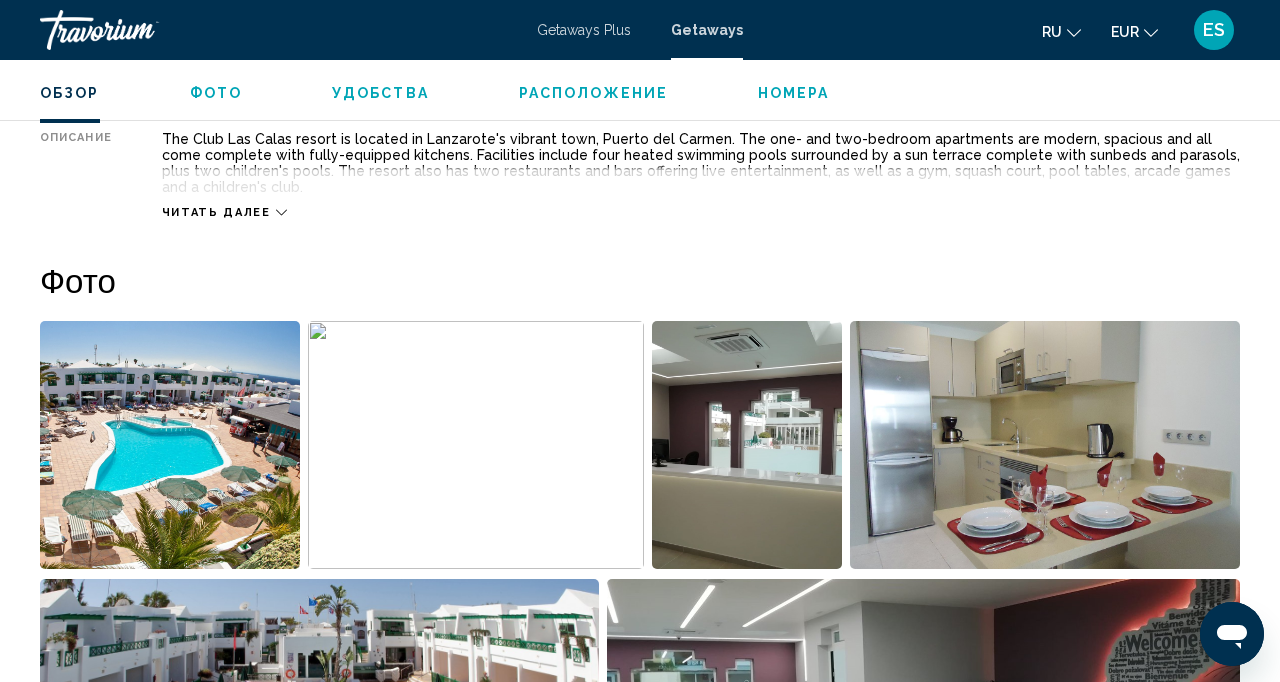 scroll, scrollTop: 1136, scrollLeft: 0, axis: vertical 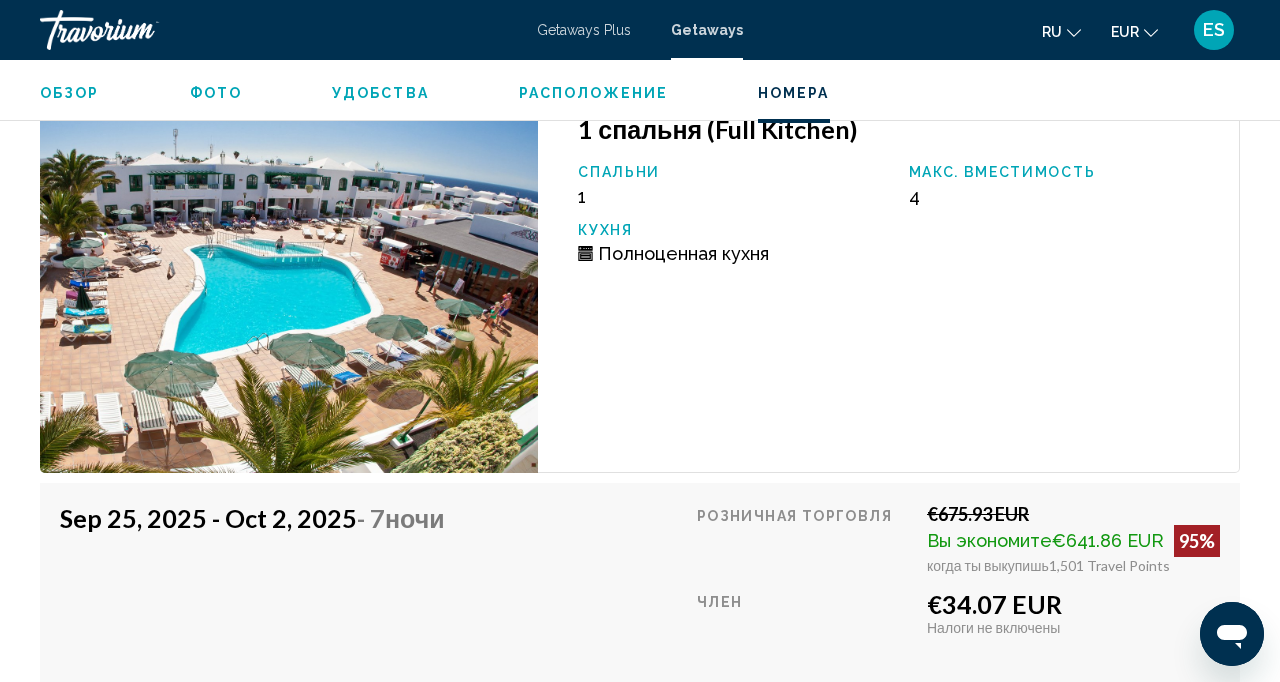 click on "Заказать сейчас" at bounding box center [1074, 710] 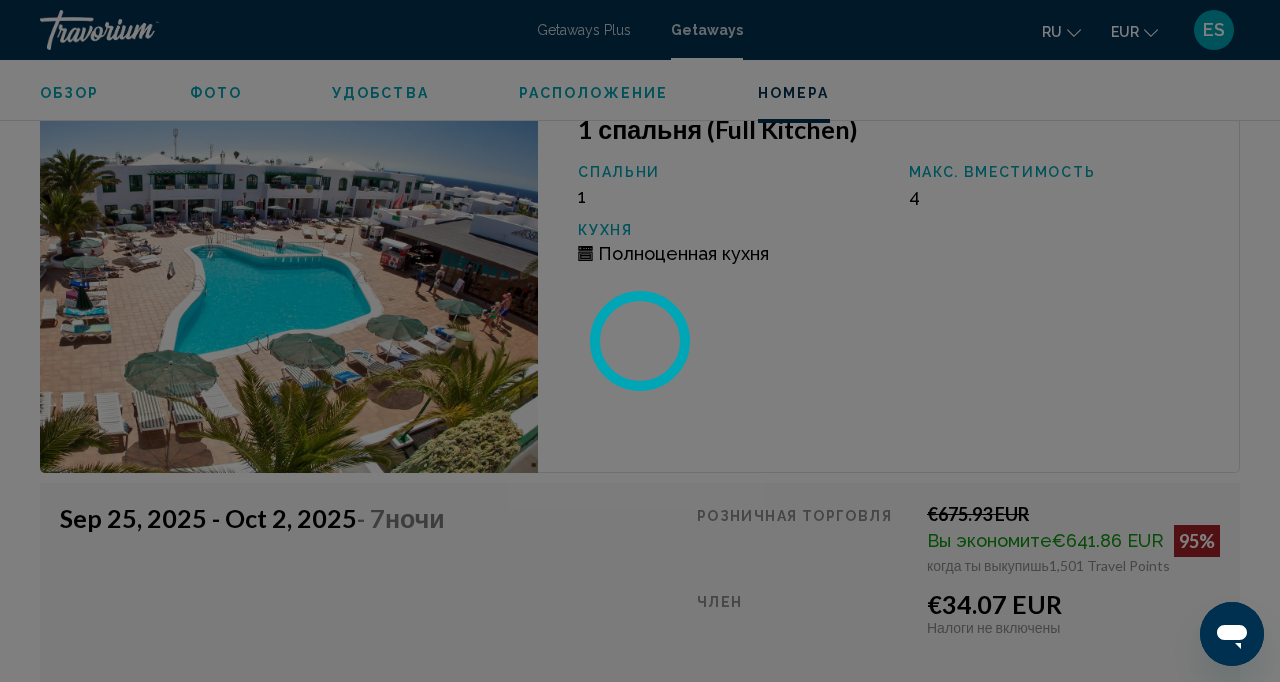 click at bounding box center [640, 341] 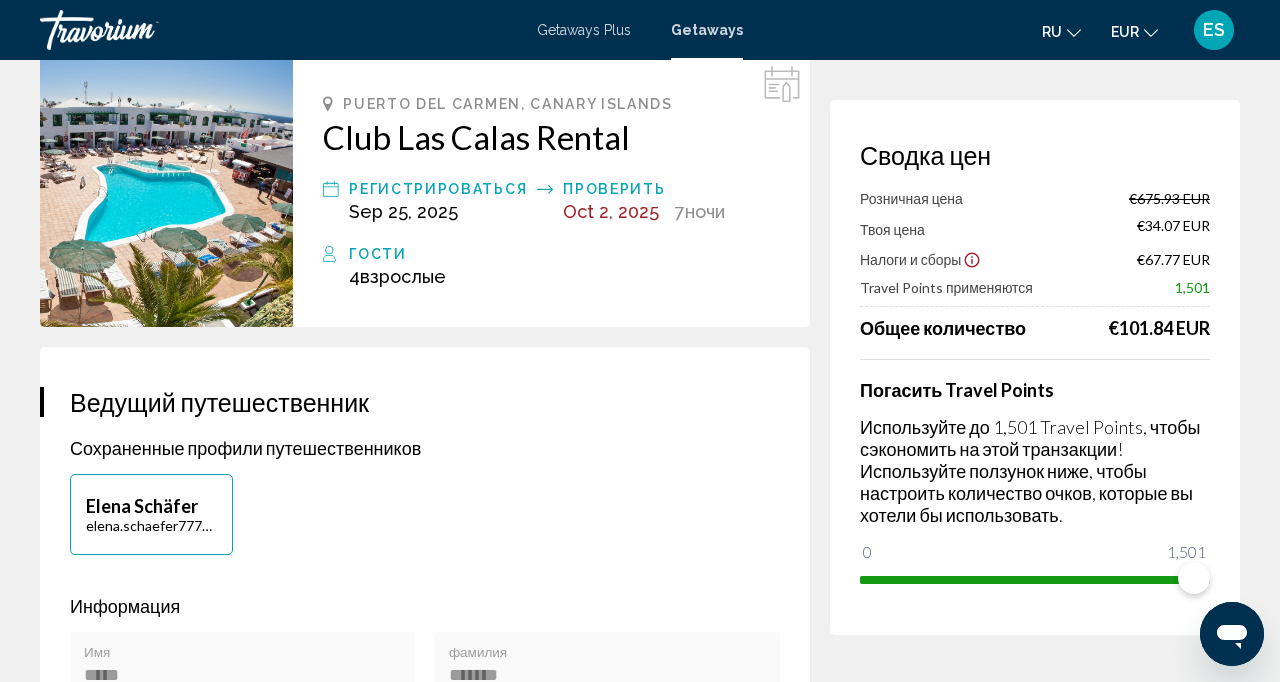 scroll, scrollTop: 91, scrollLeft: 0, axis: vertical 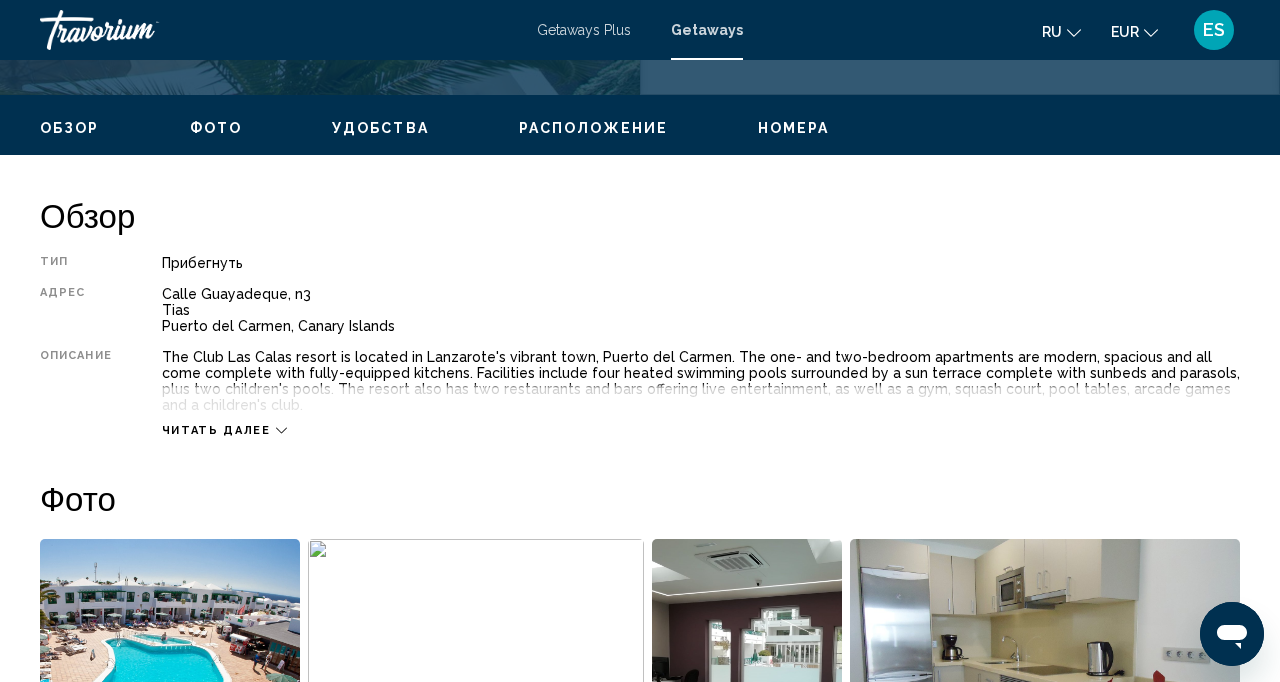 click 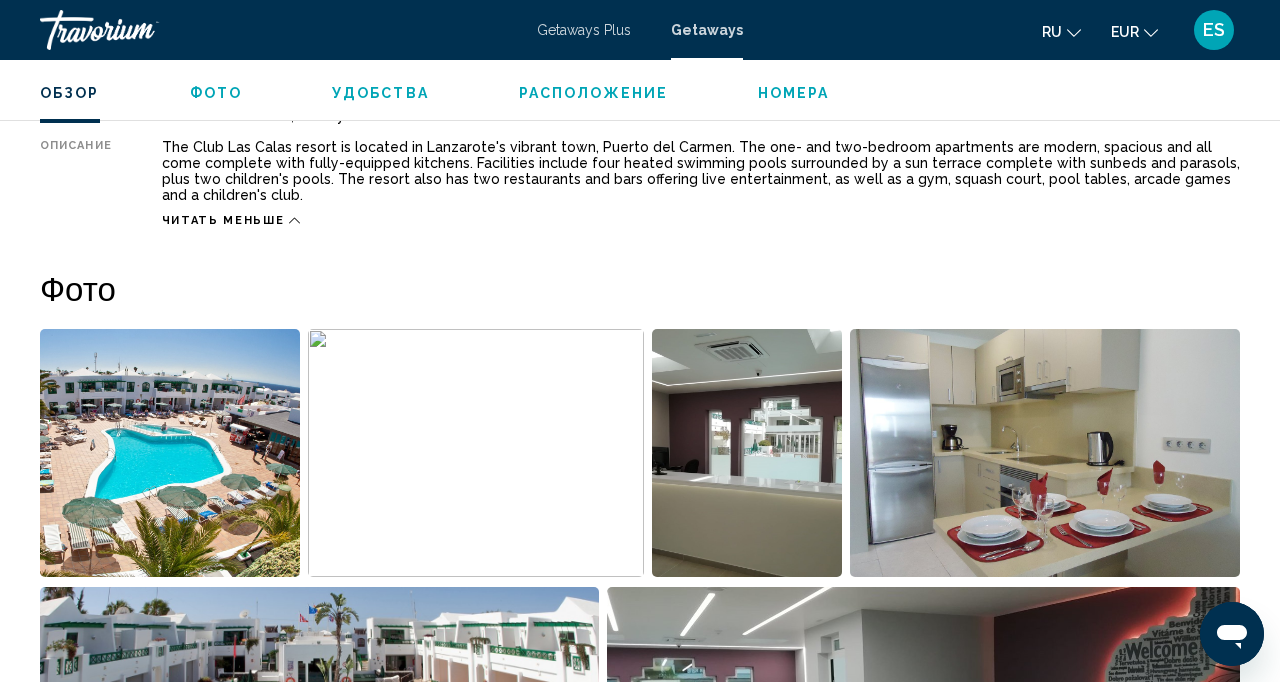 scroll, scrollTop: 1052, scrollLeft: 0, axis: vertical 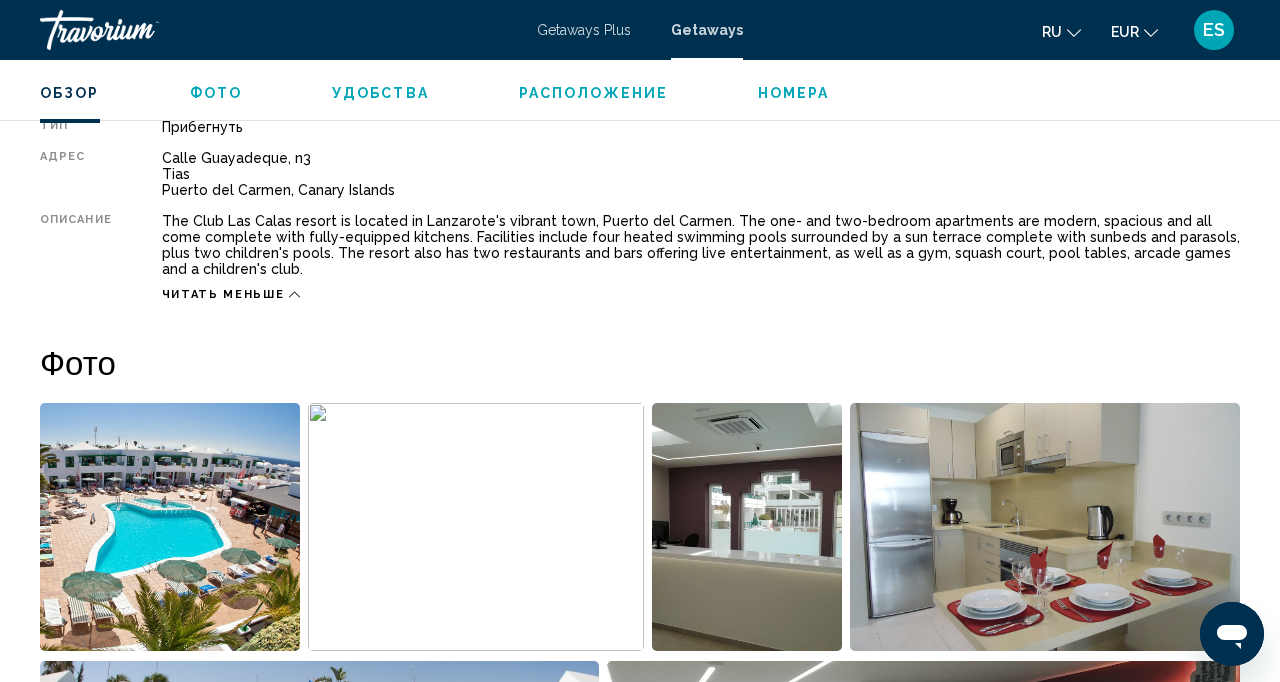 click 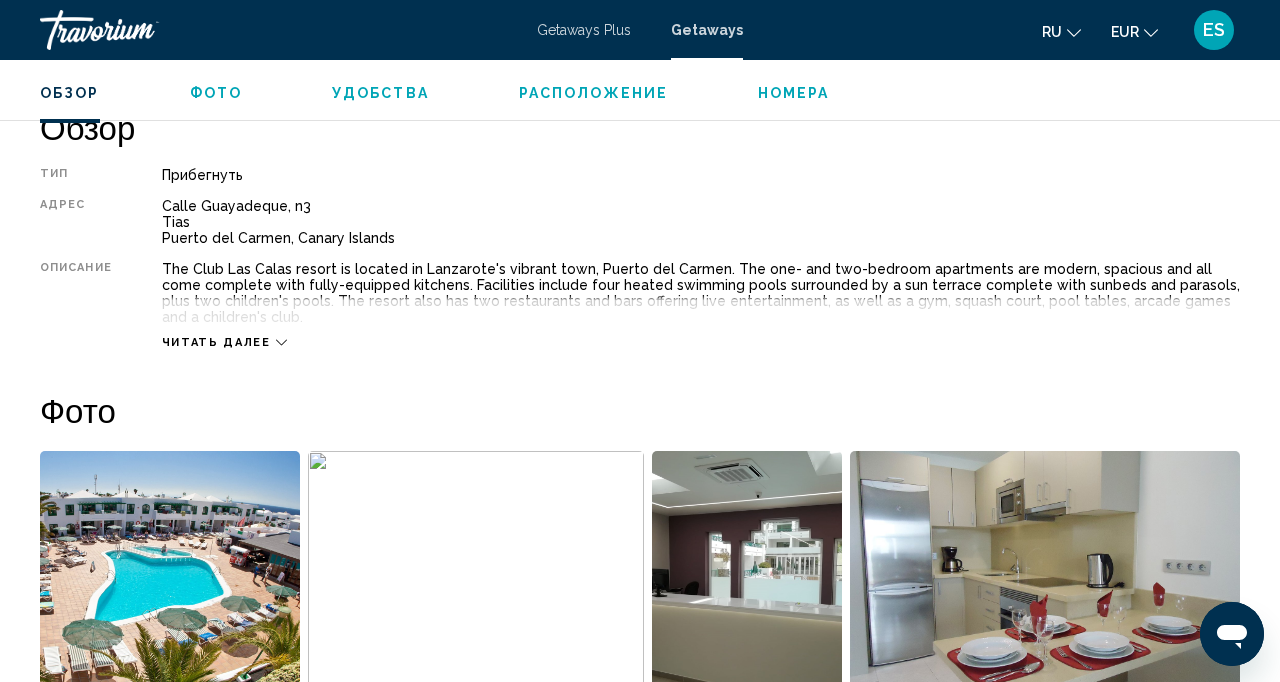click on "Читать далее" at bounding box center [701, 322] 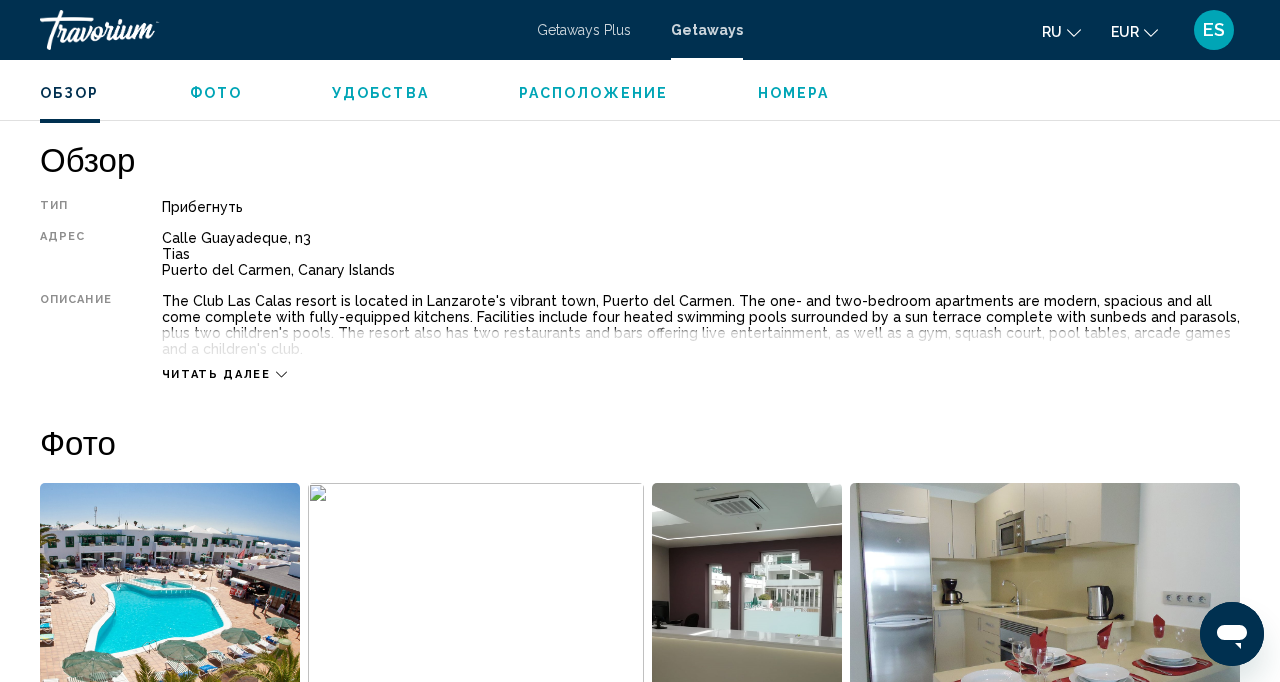 click on "Читать далее" at bounding box center (216, 374) 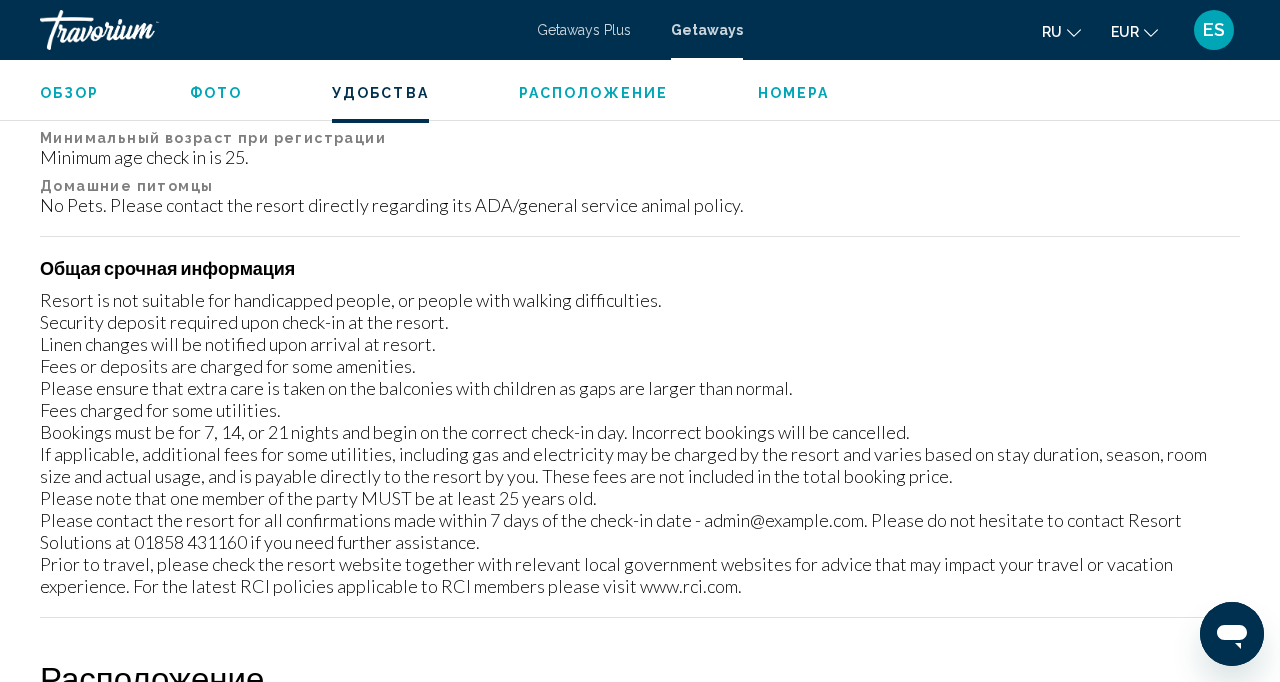 scroll, scrollTop: 2240, scrollLeft: 0, axis: vertical 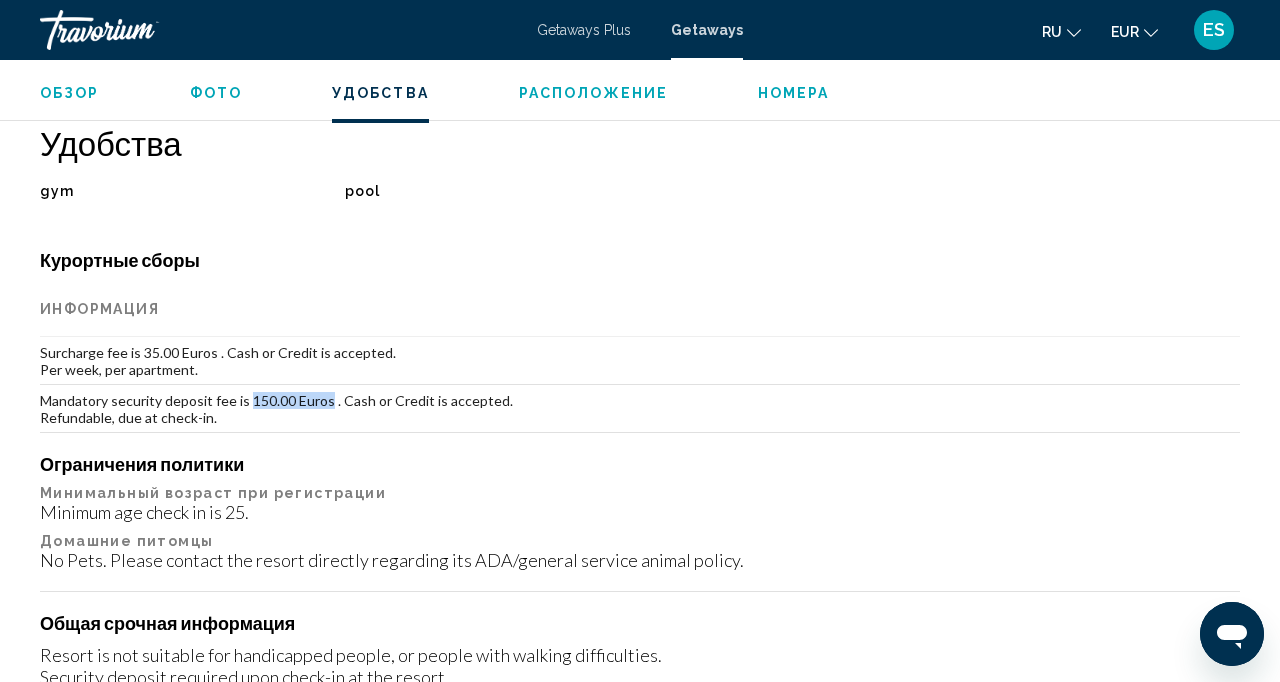click on "Курортные сборы  Информация  Surcharge fee is 35.00 Euros . Cash or Credit is accepted. Per week, per apartment. Mandatory security deposit fee is 150.00 Euros . Cash or Credit is accepted. Refundable, due at check-in. Ограничения политики Минимальный возраст при регистрации Minimum age check in is 25. Домашние питомцы No Pets.  Please contact the resort directly regarding its ADA/general service animal policy. Общая срочная информация Resort is not suitable for handicapped people, or people with walking difficulties. Security deposit required upon check-in at the resort. Linen changes will be notified upon arrival at resort. Fees or deposits are charged for some amenities. Please ensure that extra care is taken on the balconies with children as gaps are larger than normal. Fees charged for some utilities. Please note that one member of the party MUST be at least 25 years old." at bounding box center (640, 611) 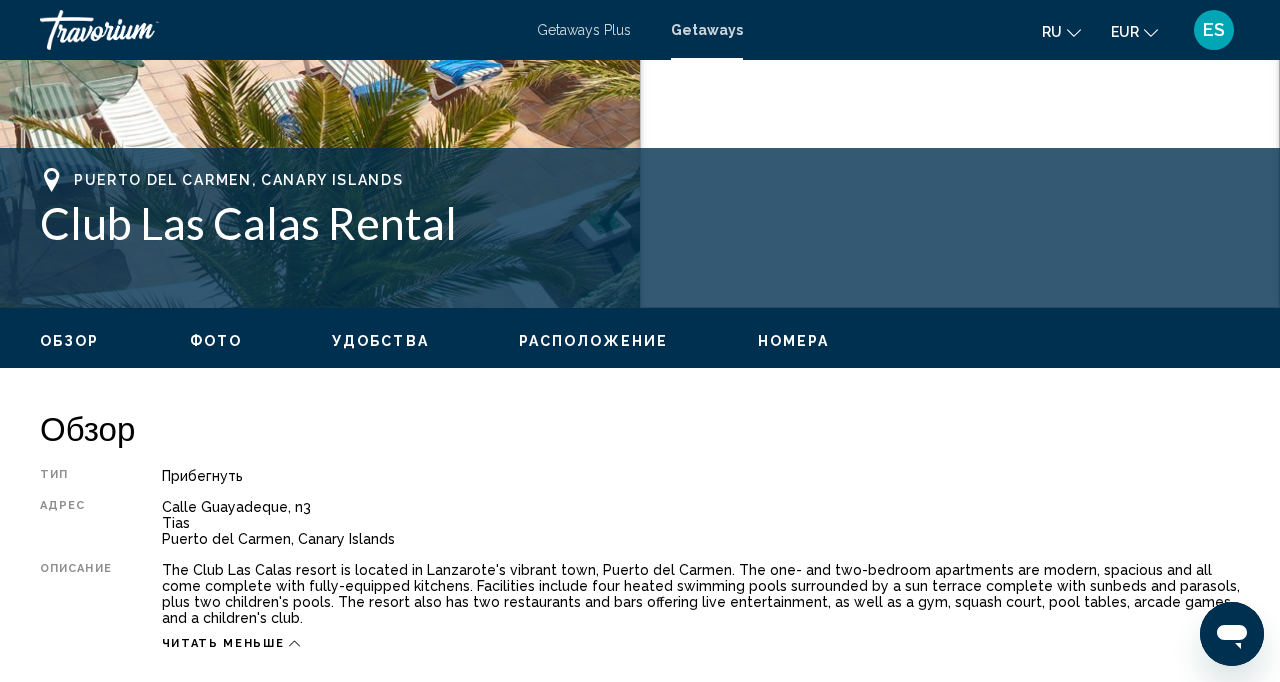 scroll, scrollTop: 698, scrollLeft: 0, axis: vertical 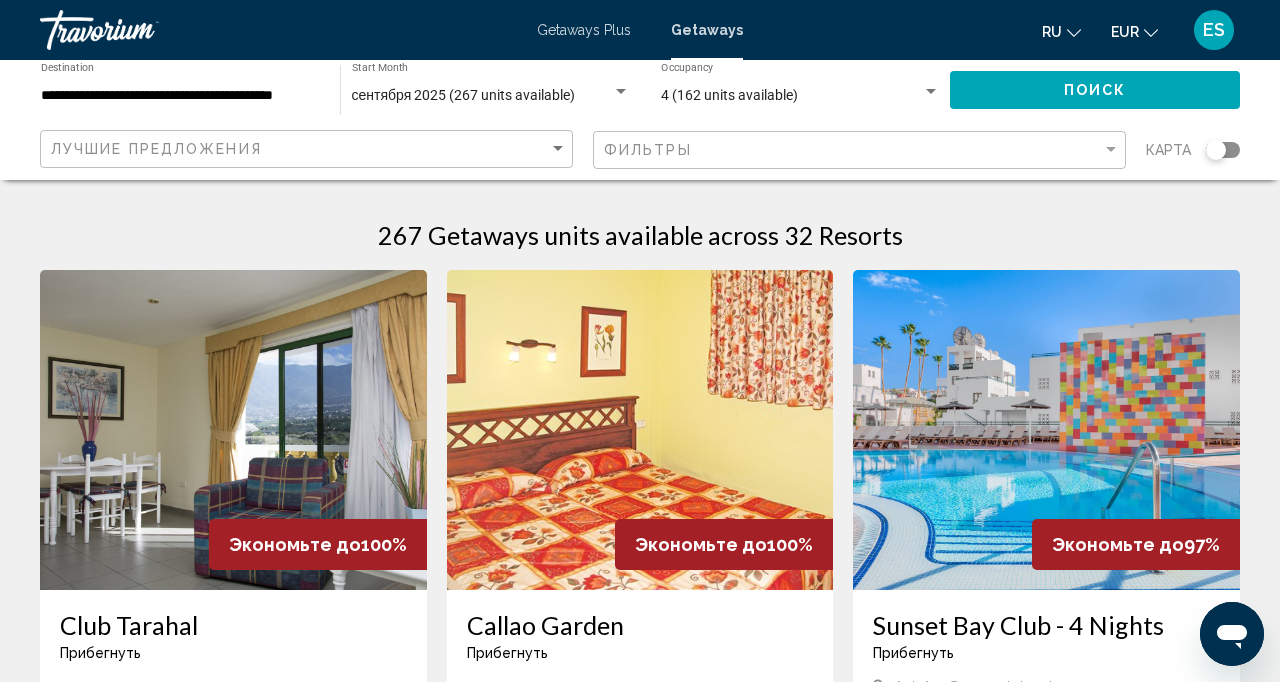 click on "сентября 2025 (267 units available) Start Month All Start Months" 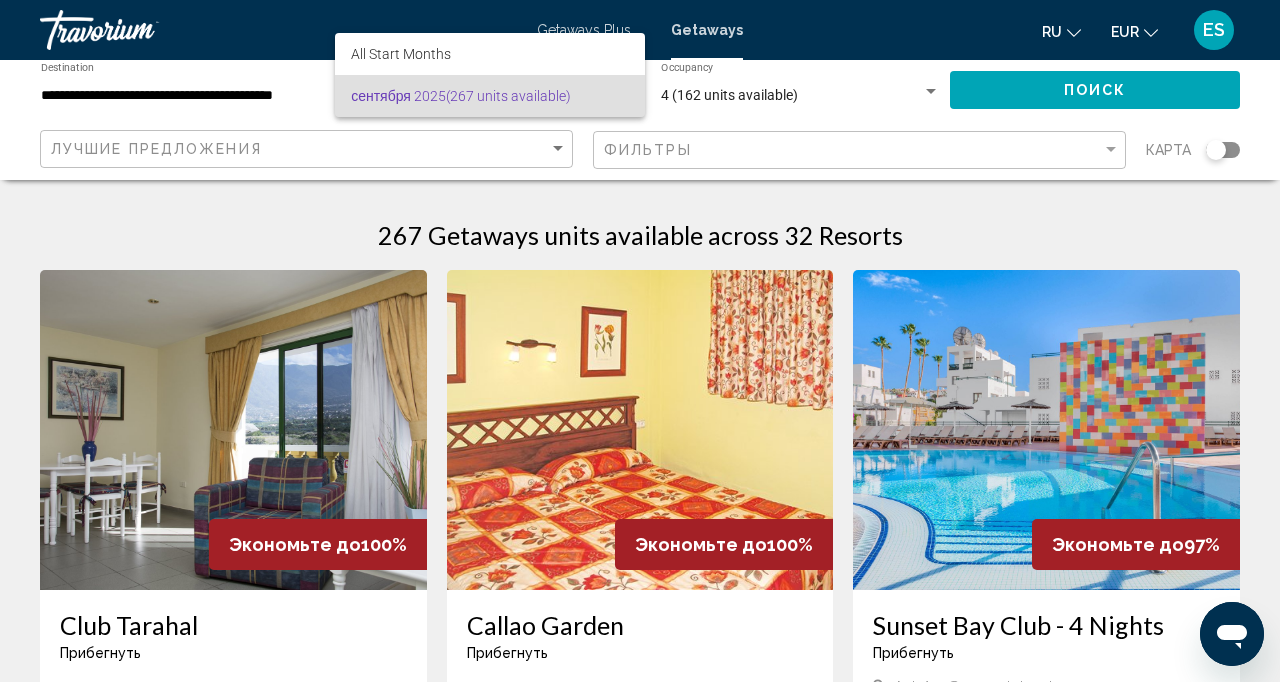 click on "сентября 2025  (267 units available)" at bounding box center [490, 96] 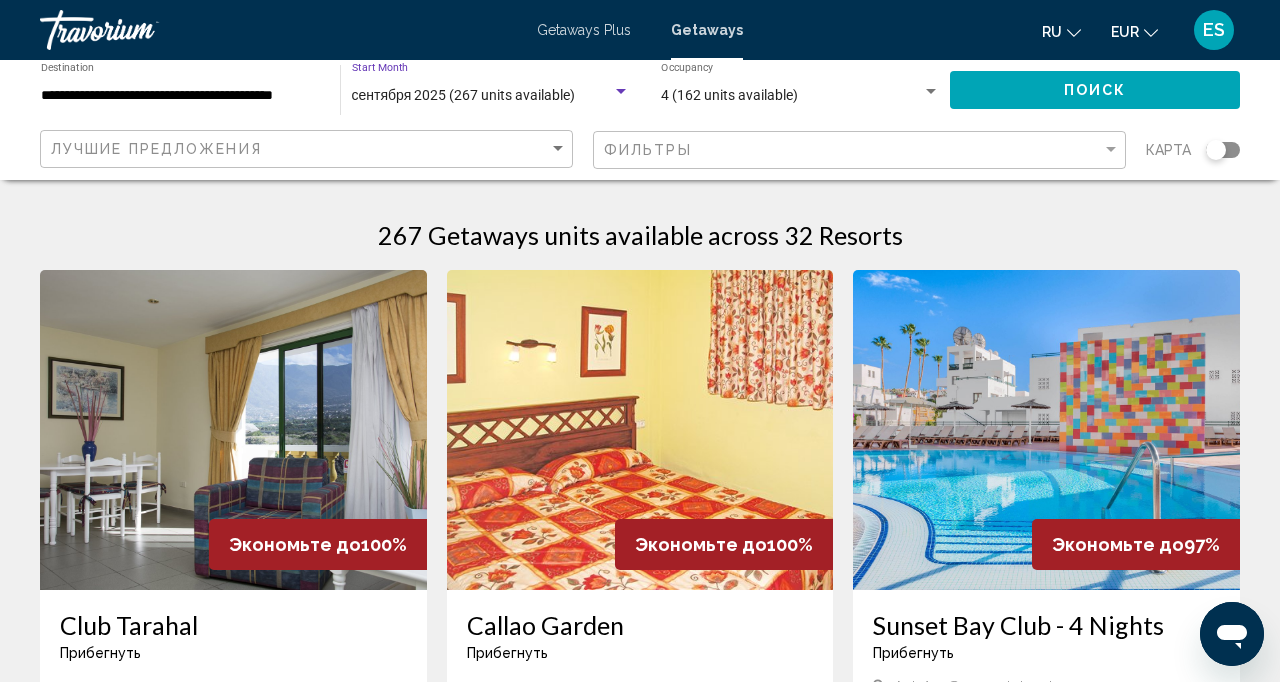 click on "сентября 2025 (267 units available) Start Month All Start Months" 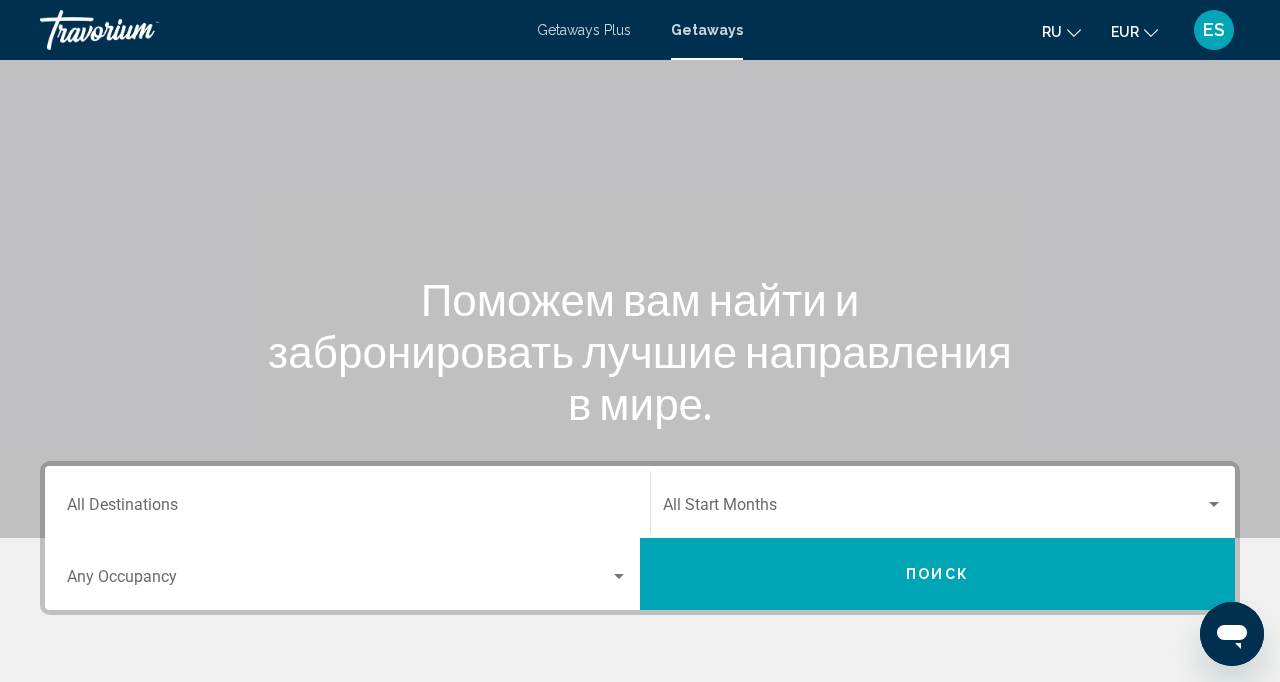 scroll, scrollTop: 89, scrollLeft: 0, axis: vertical 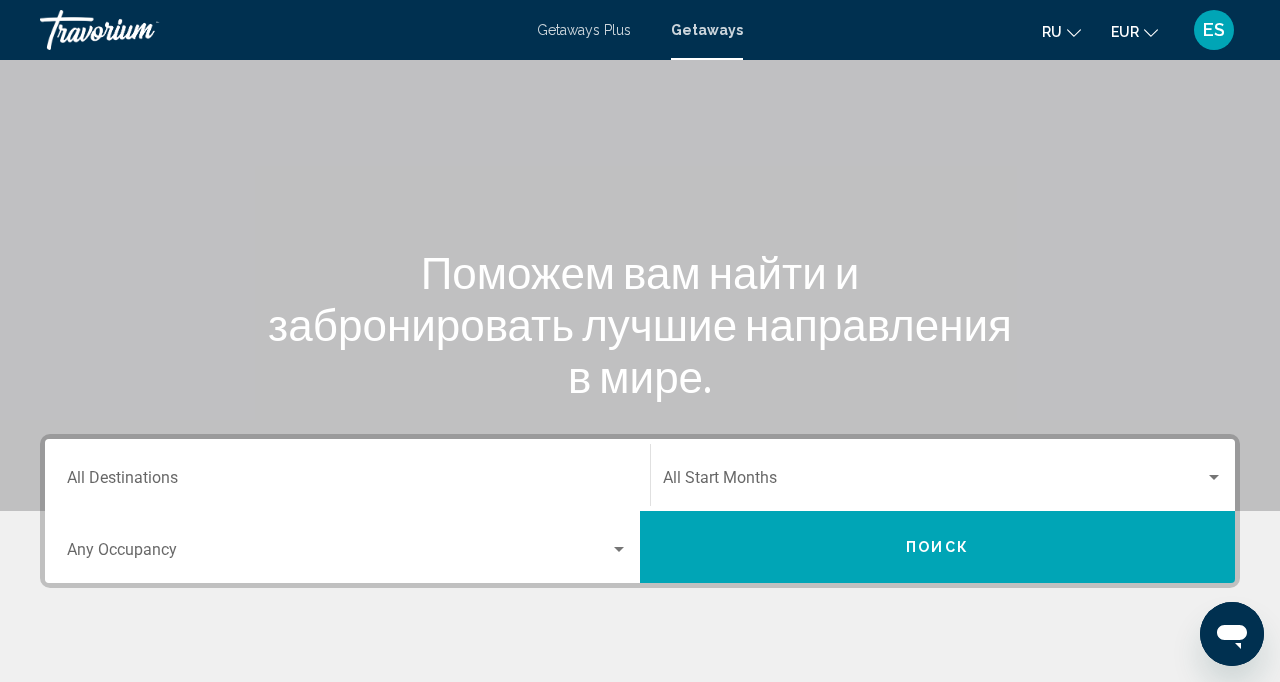 click on "Destination All Destinations" at bounding box center (347, 482) 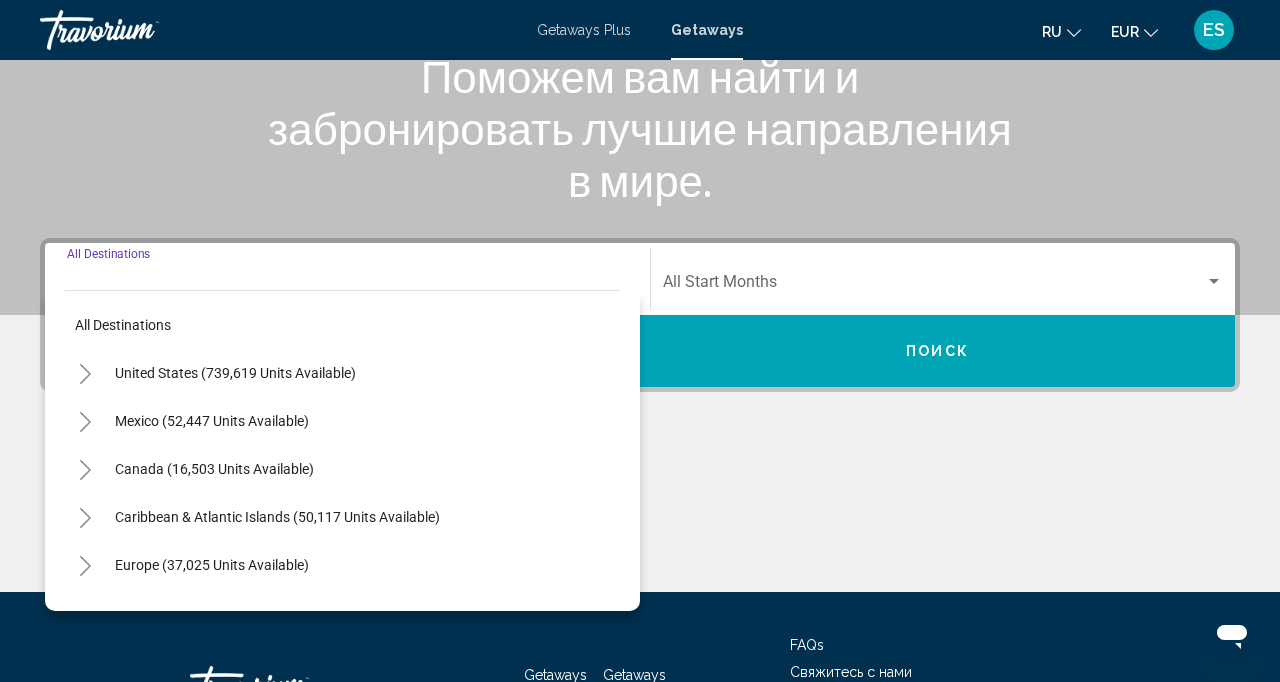 scroll, scrollTop: 345, scrollLeft: 0, axis: vertical 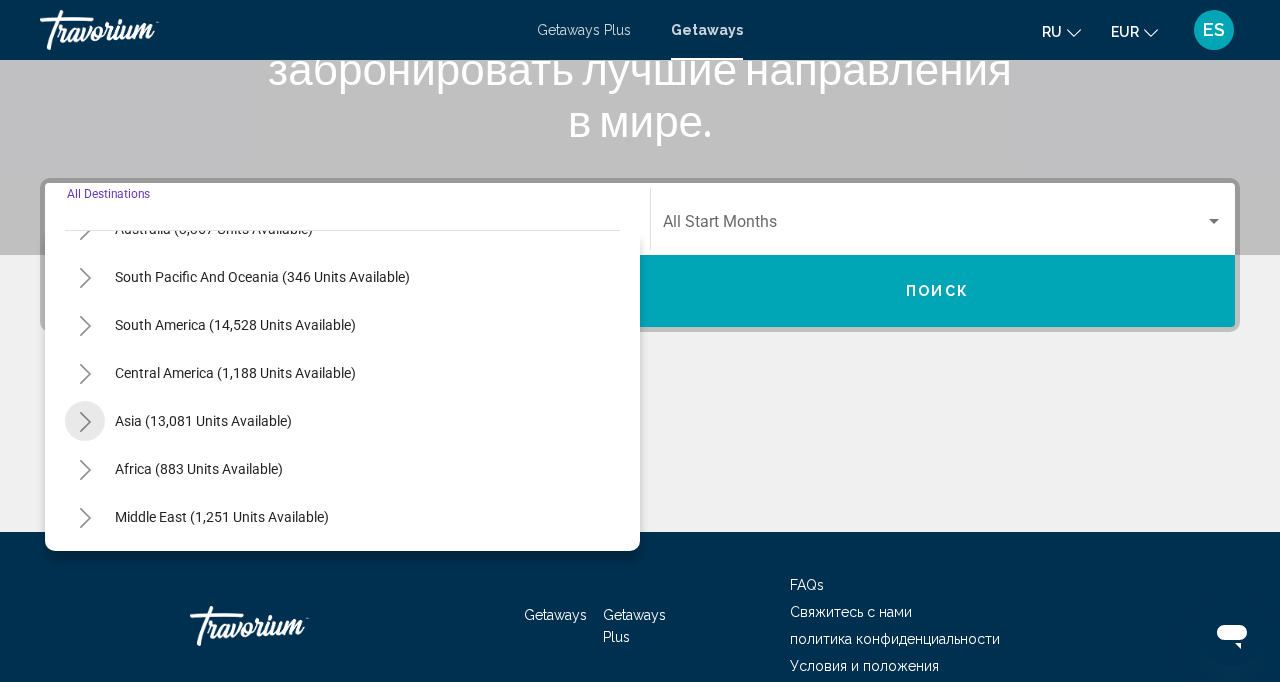 click 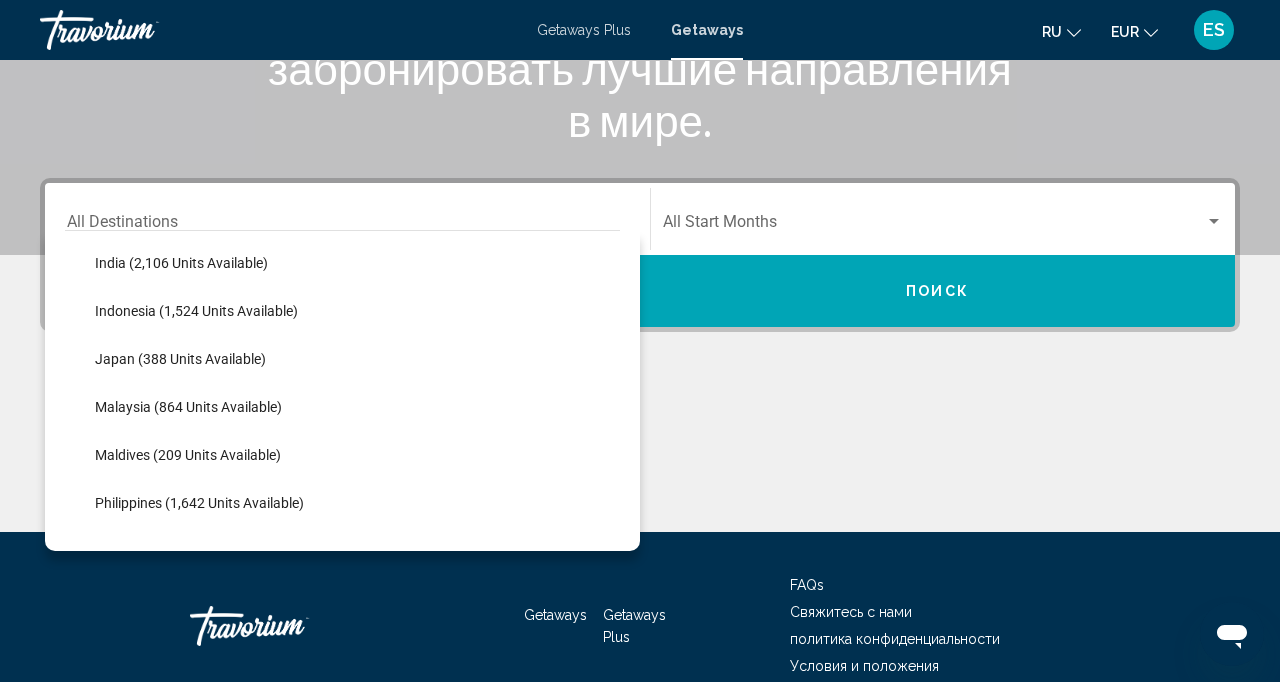 scroll, scrollTop: 680, scrollLeft: 0, axis: vertical 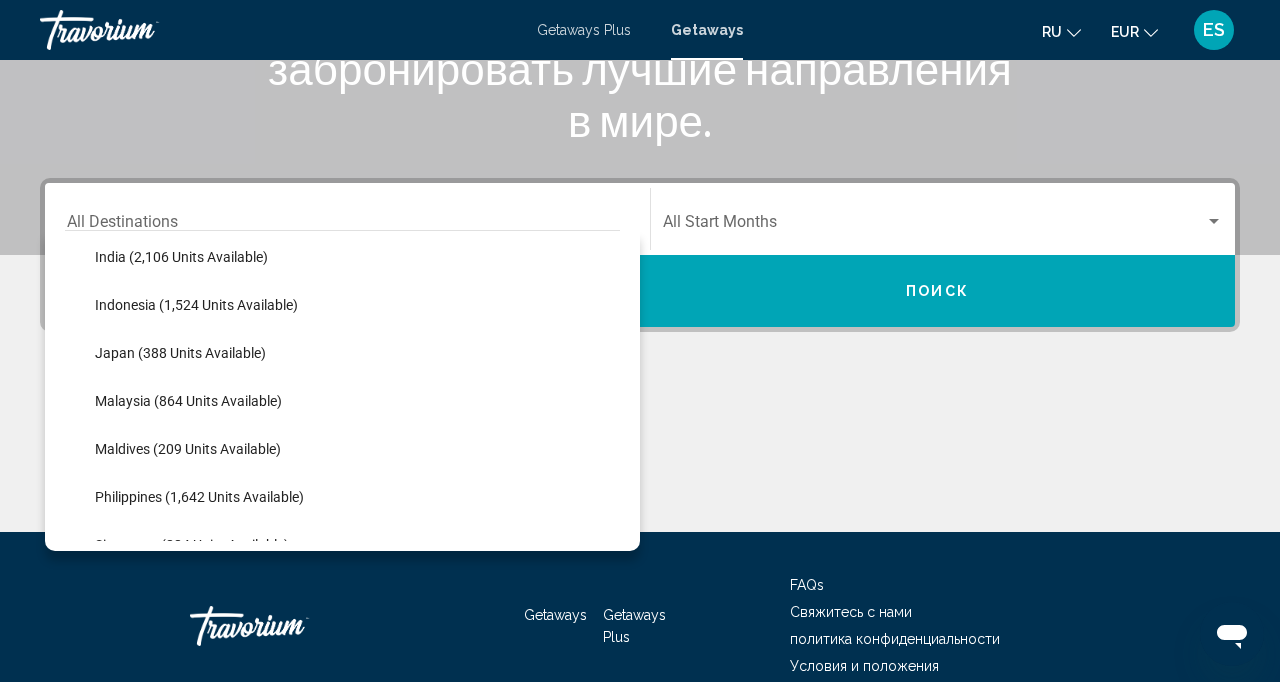 click on "Maldives (209 units available)" 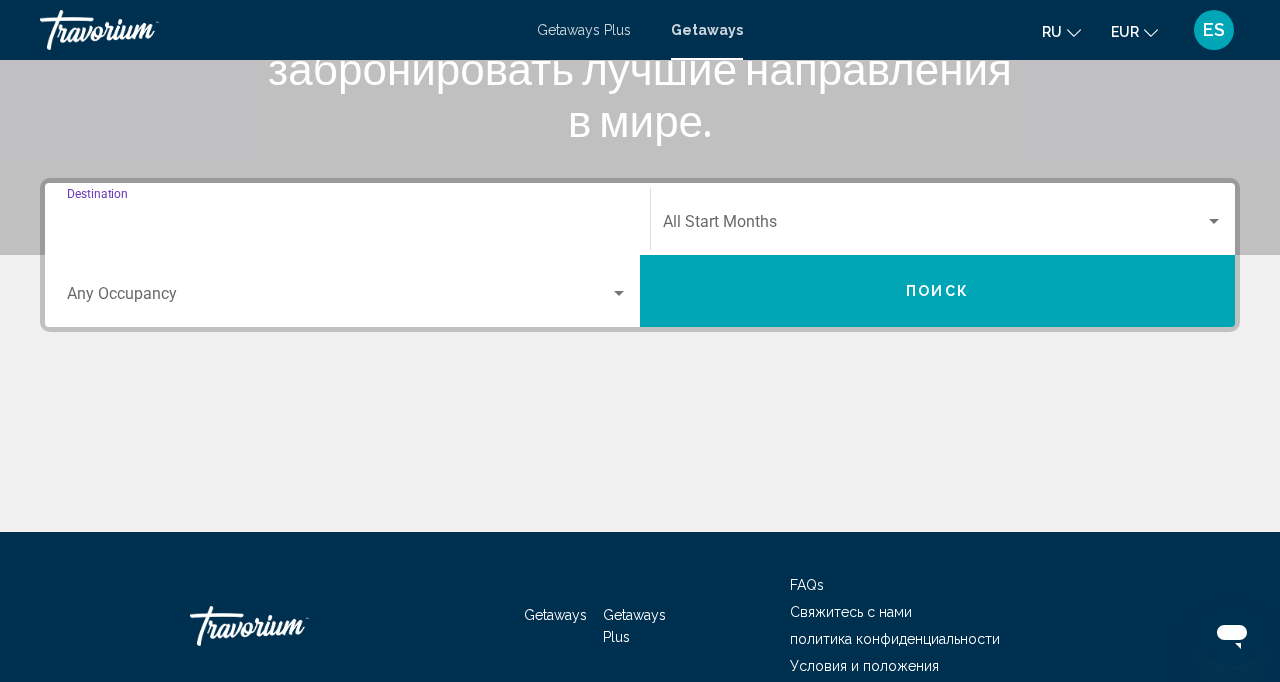 type on "**********" 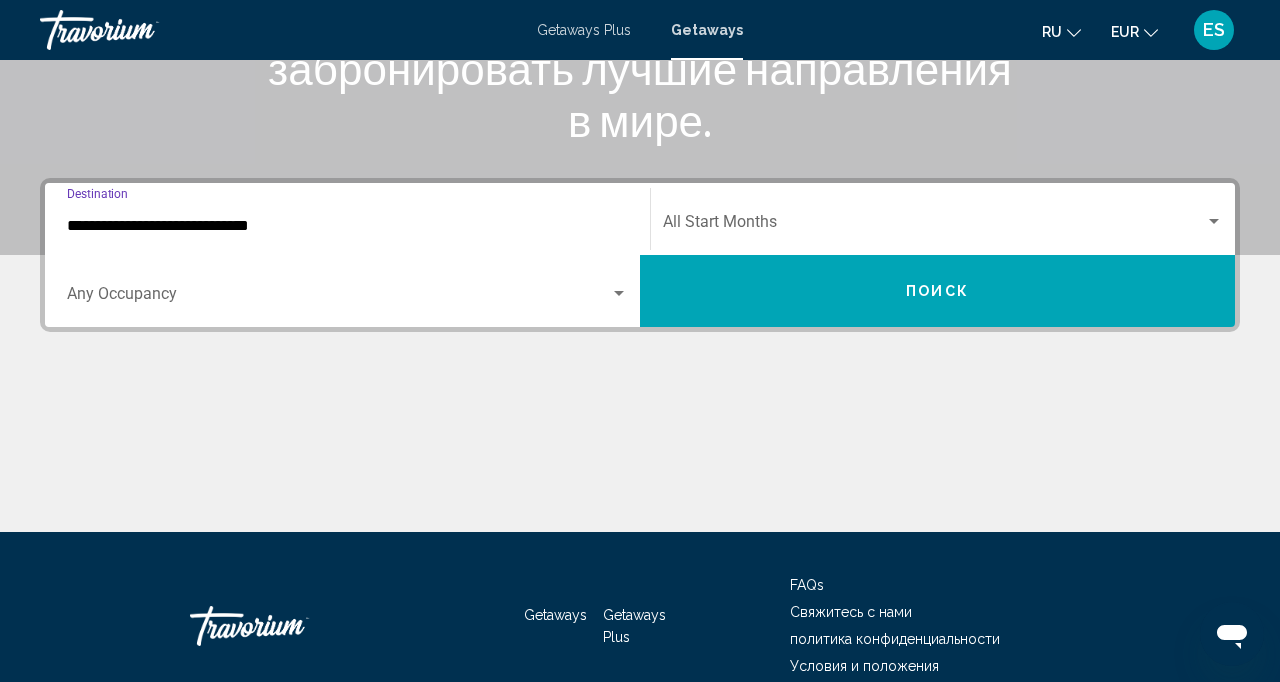 click at bounding box center [934, 226] 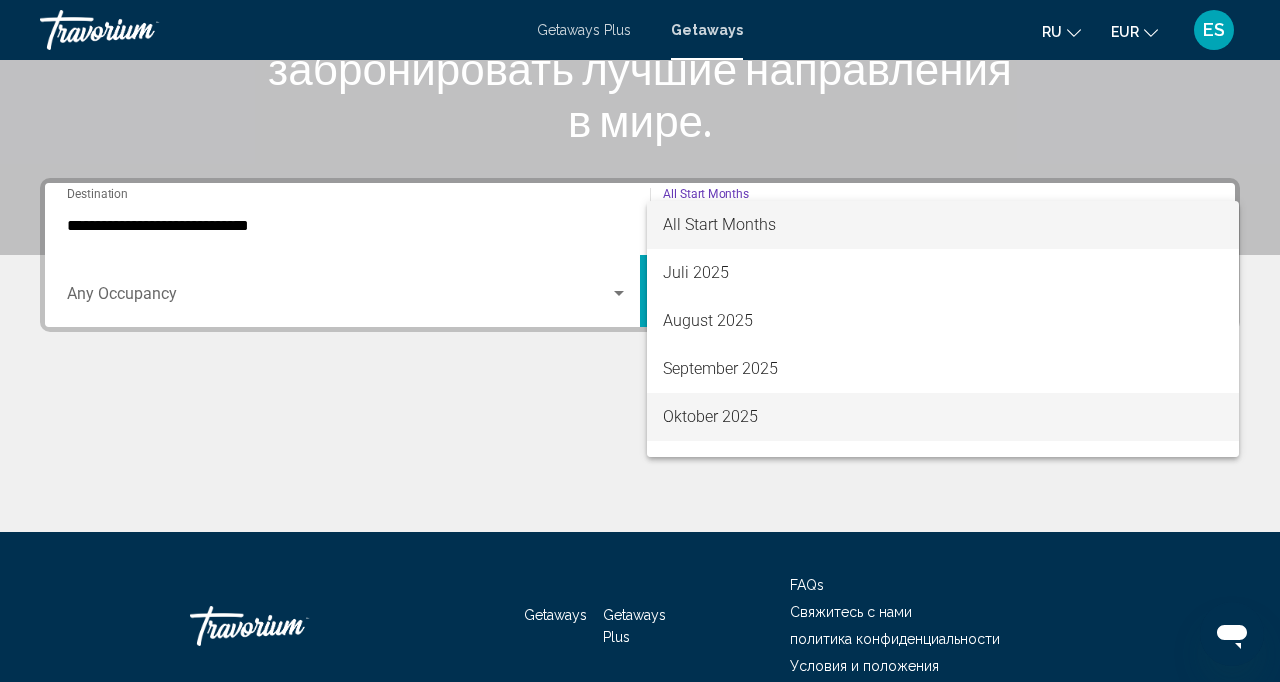 click on "Oktober 2025" at bounding box center (943, 417) 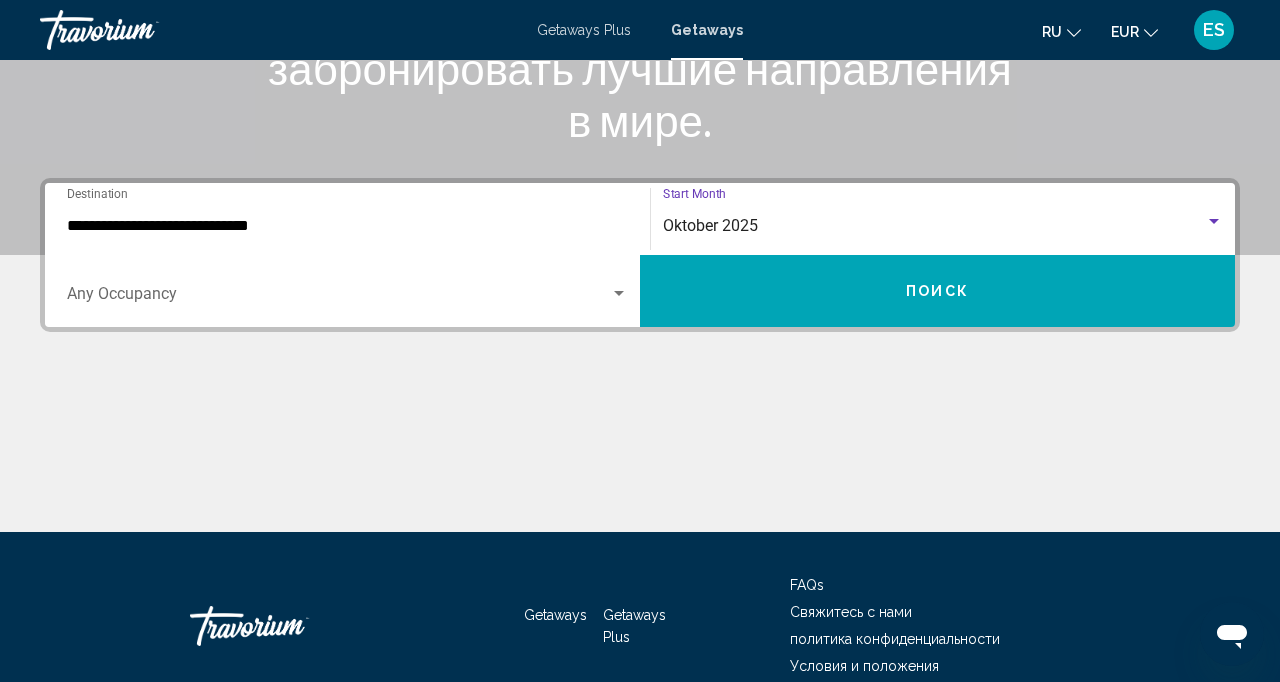 click at bounding box center (338, 298) 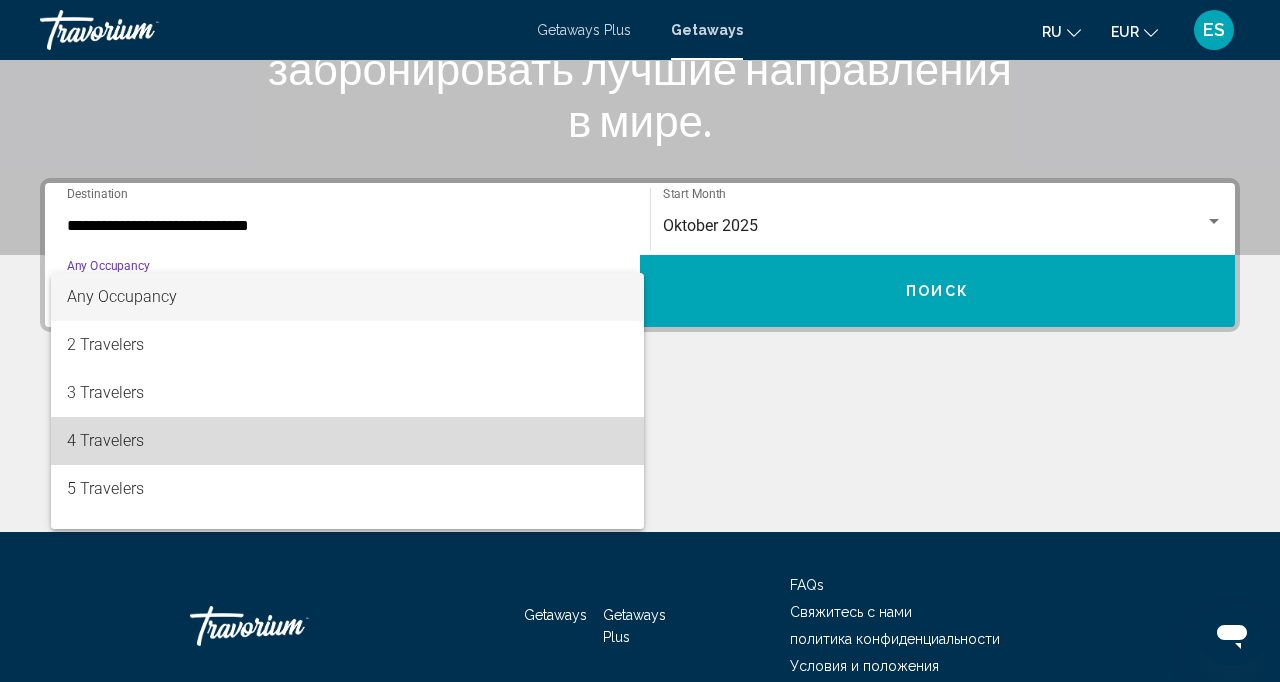 click on "4 Travelers" at bounding box center [347, 441] 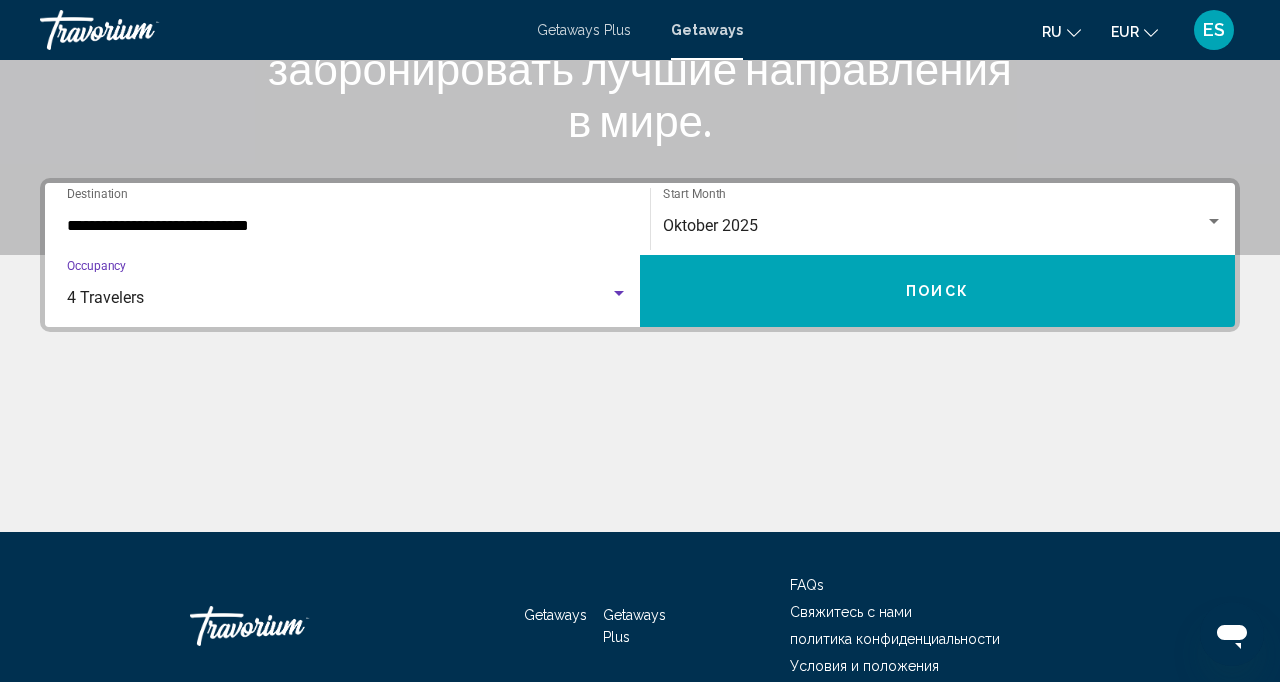 click on "Oktober 2025 Start Month All Start Months" 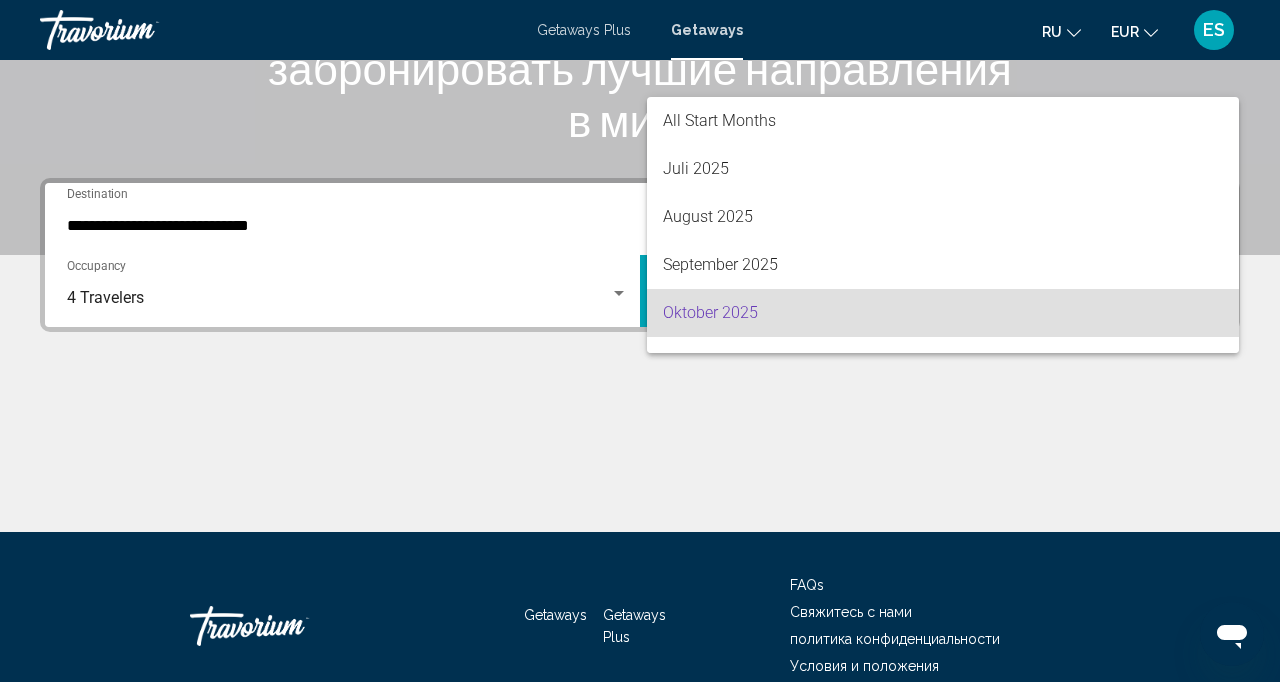 scroll, scrollTop: 88, scrollLeft: 0, axis: vertical 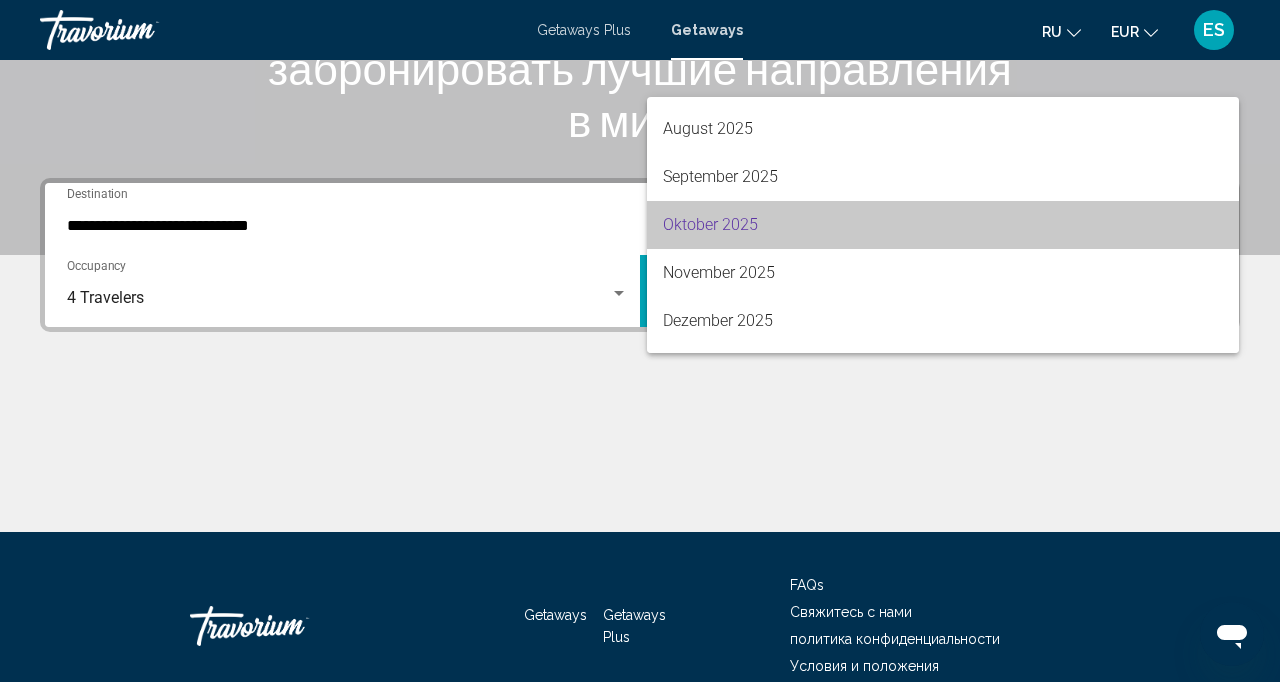 click on "Oktober 2025" at bounding box center (943, 225) 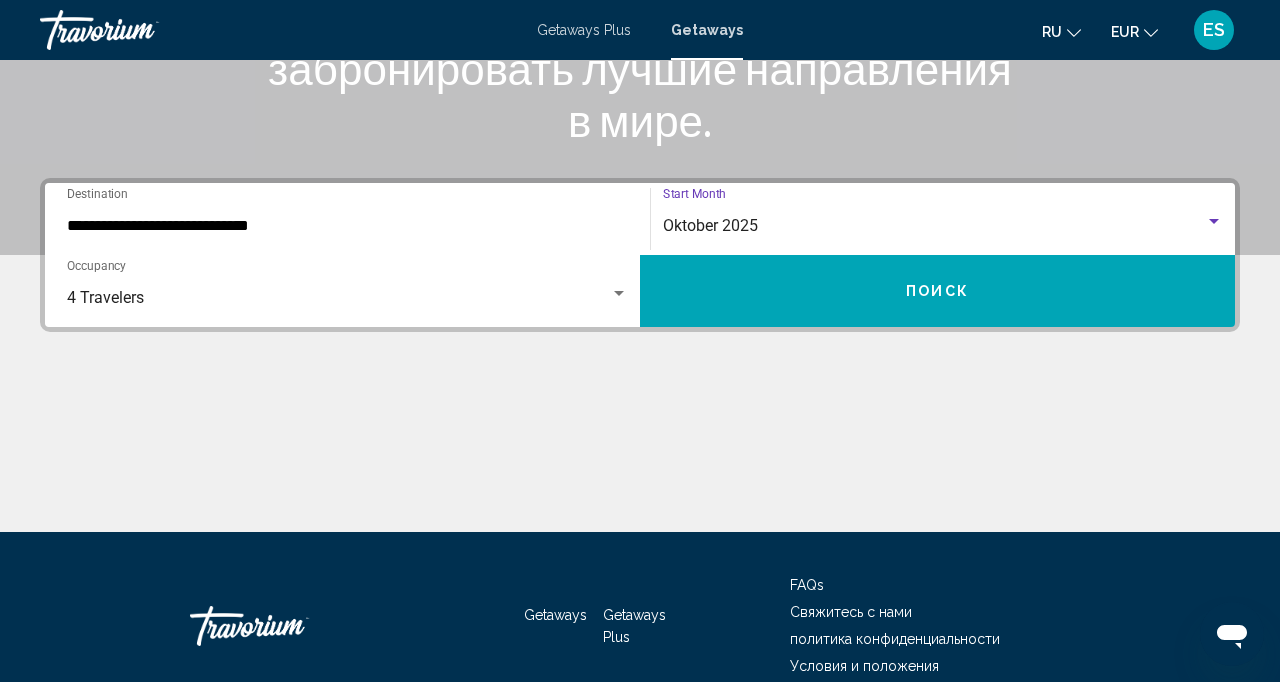 click on "Поиск" at bounding box center (937, 291) 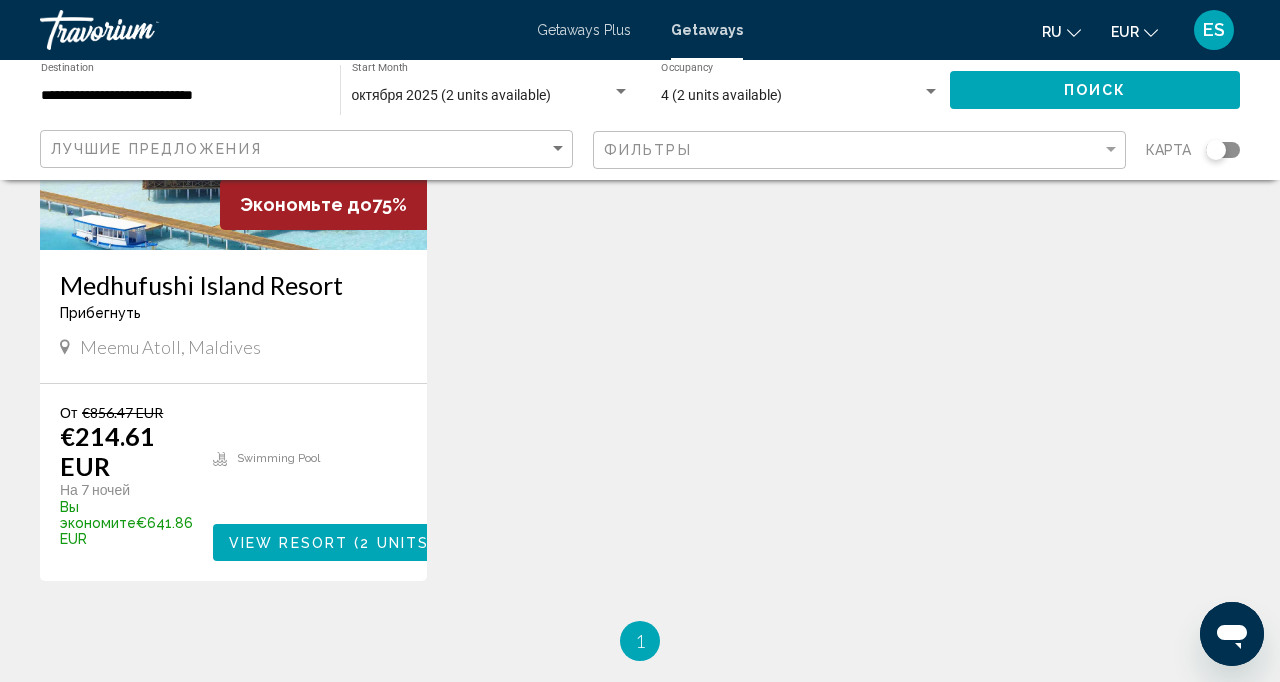 scroll, scrollTop: 339, scrollLeft: 0, axis: vertical 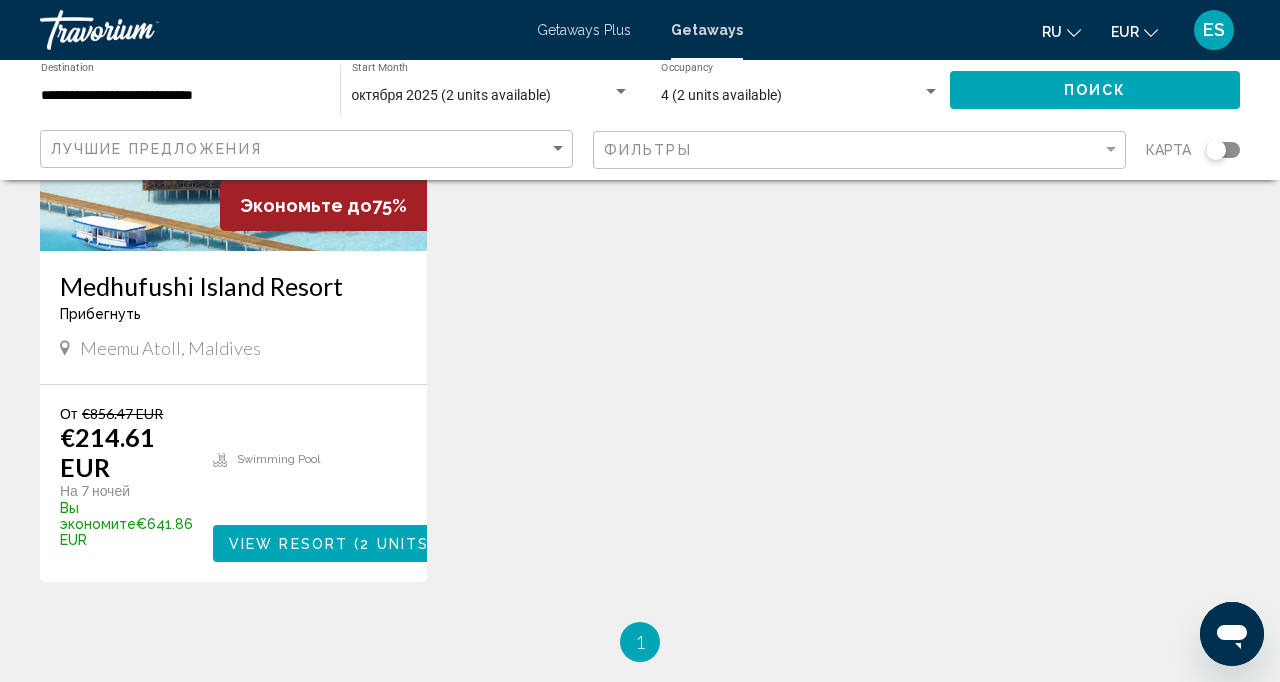 click on "Medhufushi Island Resort" at bounding box center [233, 286] 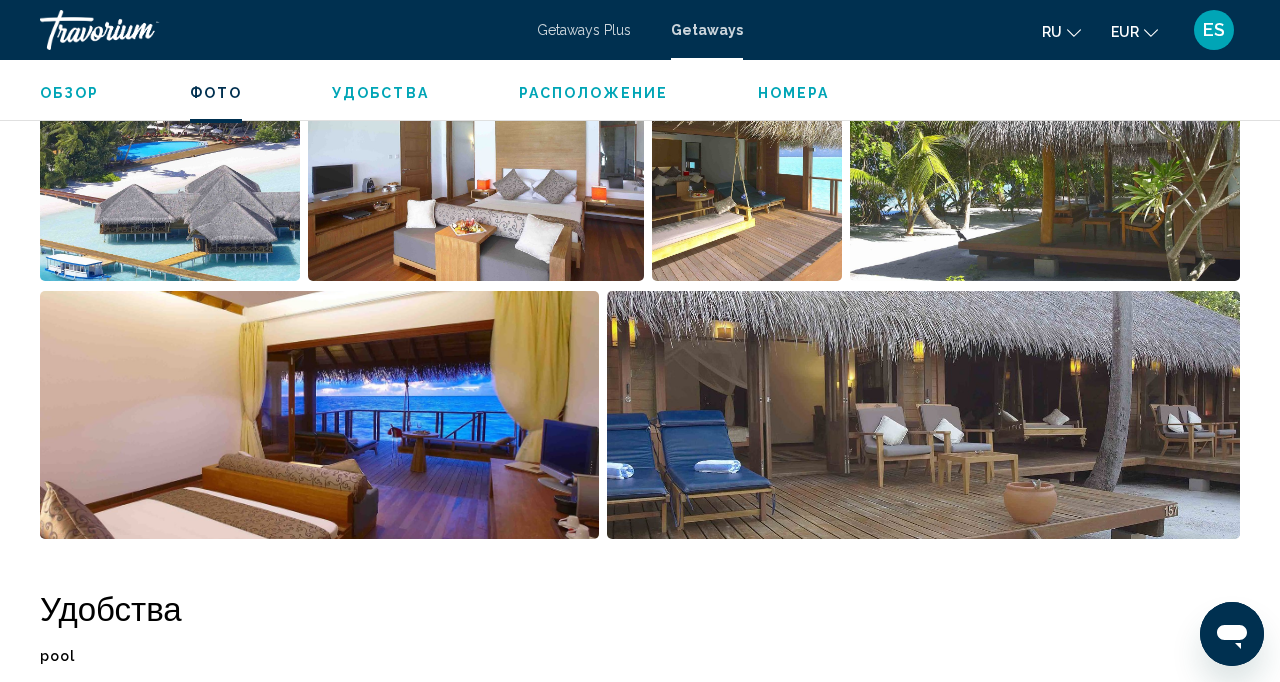 scroll, scrollTop: 1391, scrollLeft: 0, axis: vertical 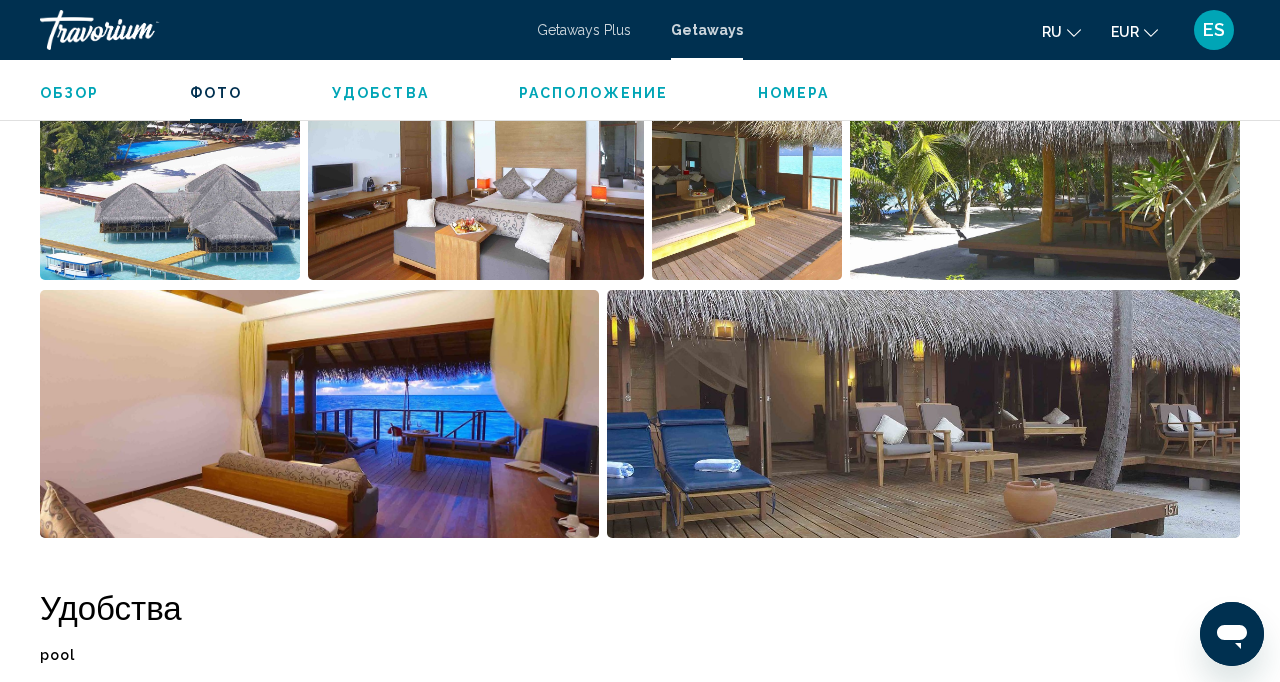 click on "pool" at bounding box center [640, 660] 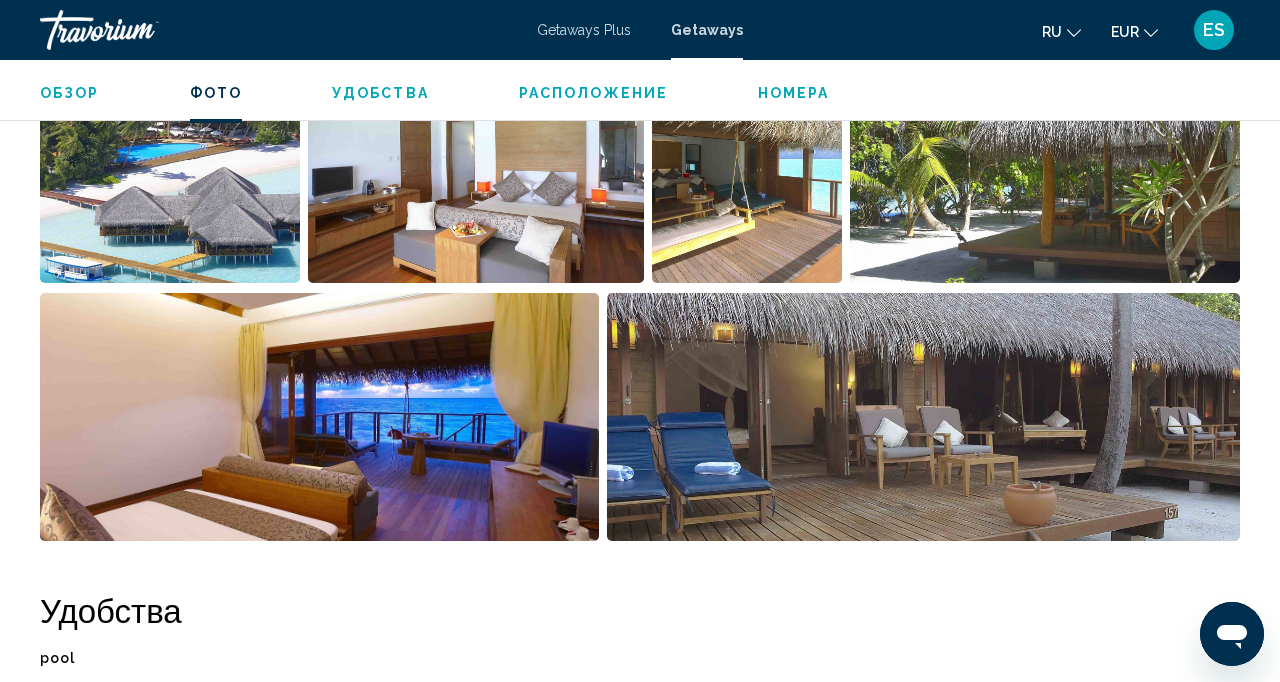 scroll, scrollTop: 1387, scrollLeft: 0, axis: vertical 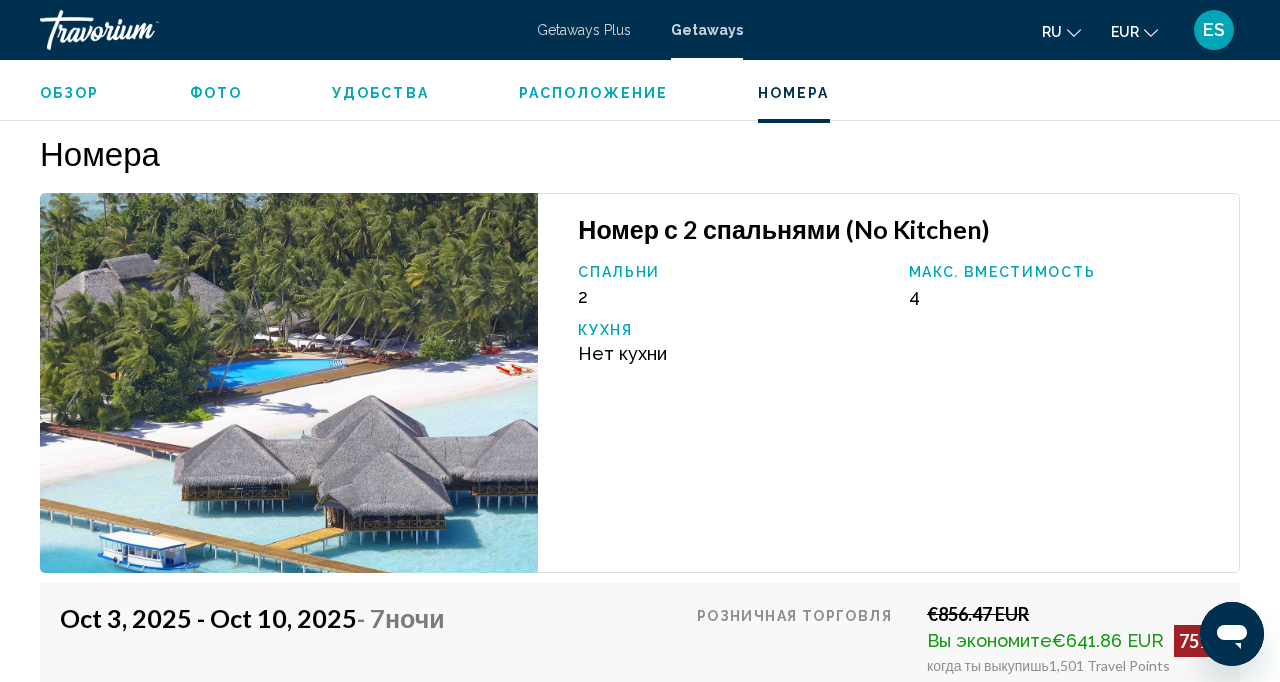 click on "Спальни 2 Макс. вместимость 4 Кухня Нет кухни" at bounding box center (898, 321) 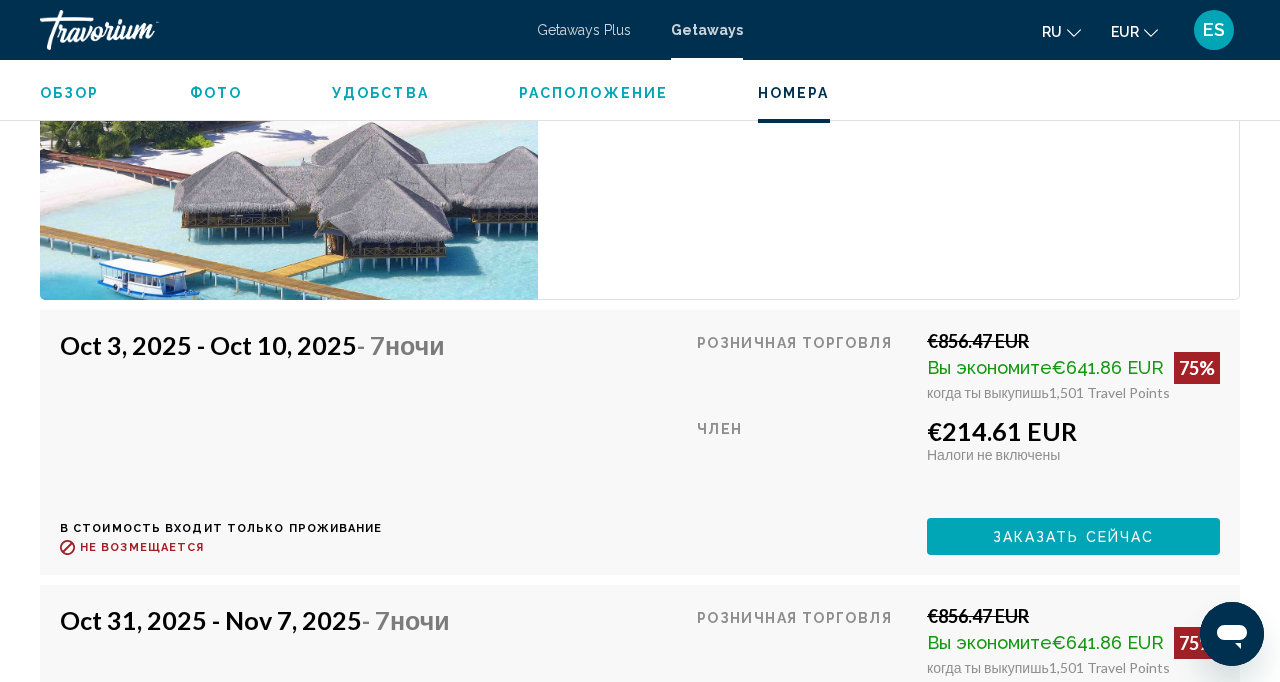 scroll, scrollTop: 4308, scrollLeft: 0, axis: vertical 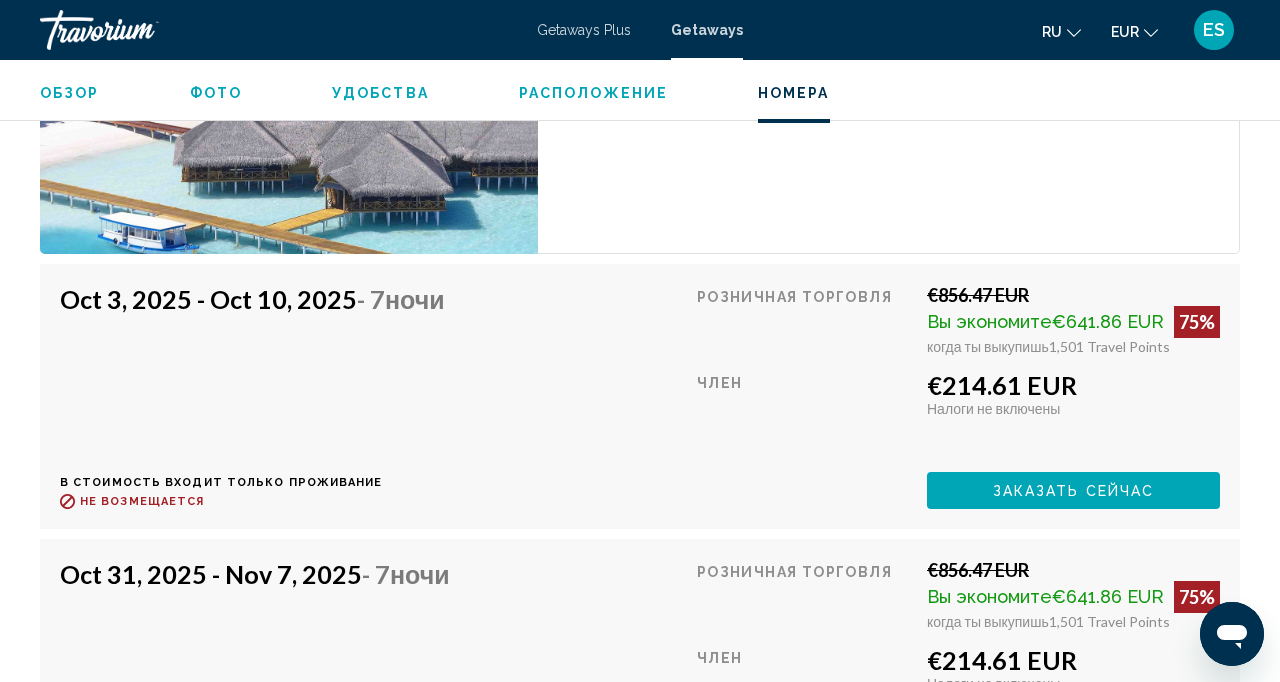 click on "Заказать сейчас" at bounding box center (1074, 491) 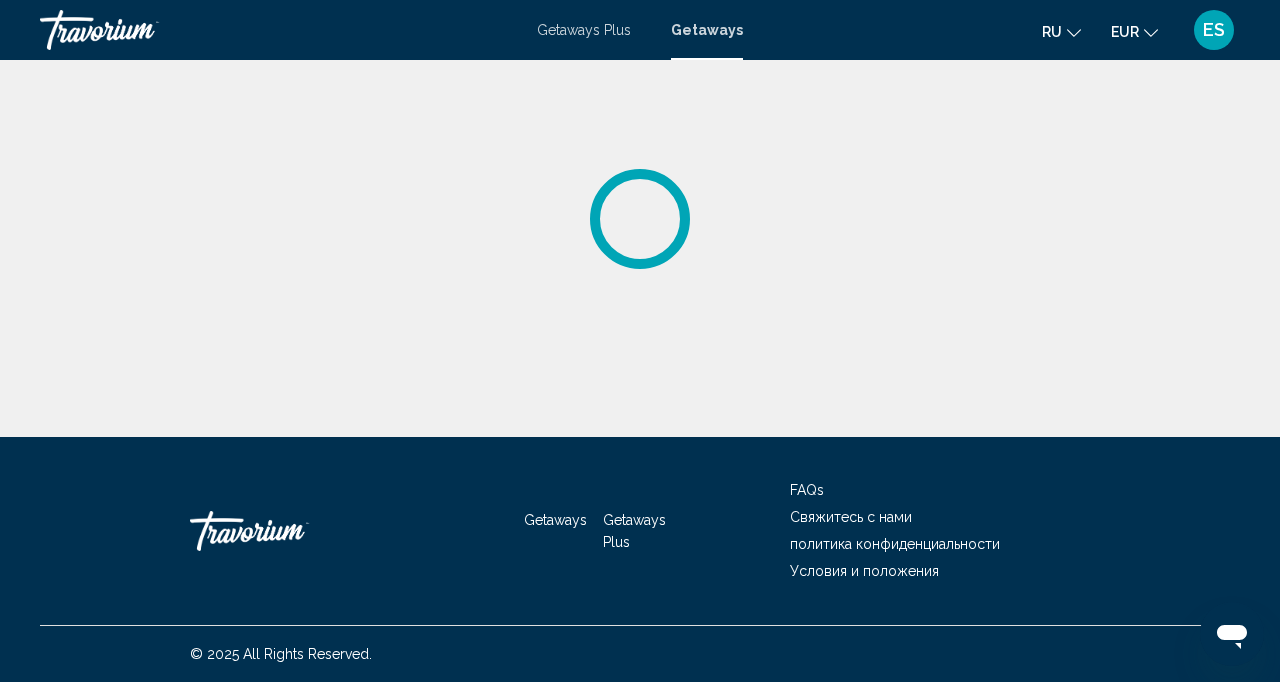 scroll, scrollTop: 0, scrollLeft: 0, axis: both 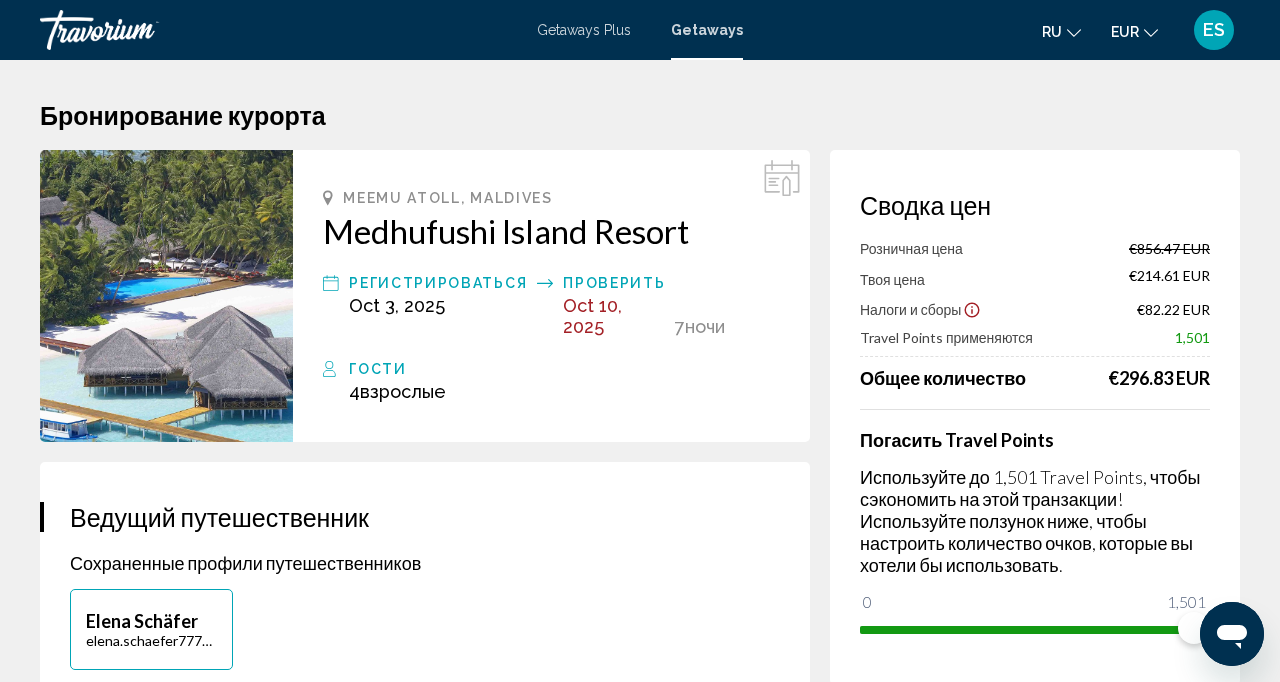 click on "Сводка цен Розничная цена  €856.47 EUR  Твоя цена €214.61 EUR Налоги и сборы
€82.22 EUR  Travel Points применяются 1,501 Общее количество  €296.83 EUR  Погасить  Travel Points Используйте до 1,501  Travel Points, чтобы сэкономить на этой транзакции! Используйте ползунок ниже, чтобы настроить количество очков, которые вы хотели бы использовать. 0 1,501 1,501" at bounding box center (1035, 417) 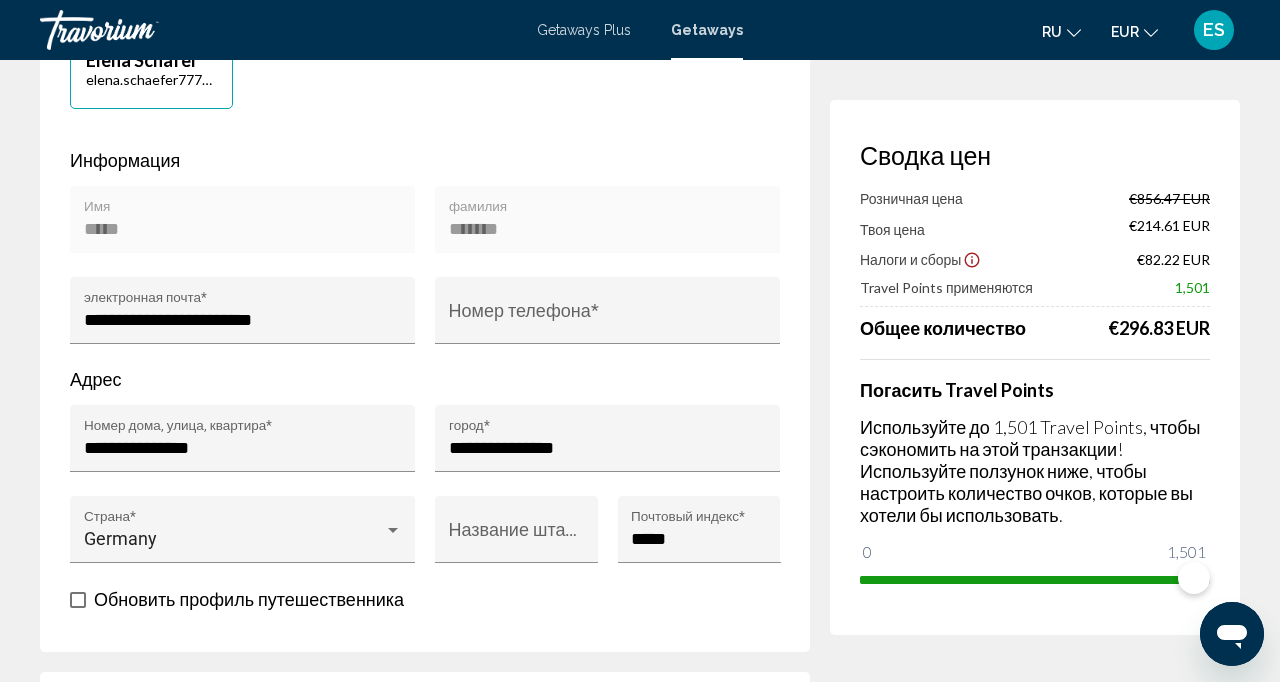 scroll, scrollTop: 0, scrollLeft: 0, axis: both 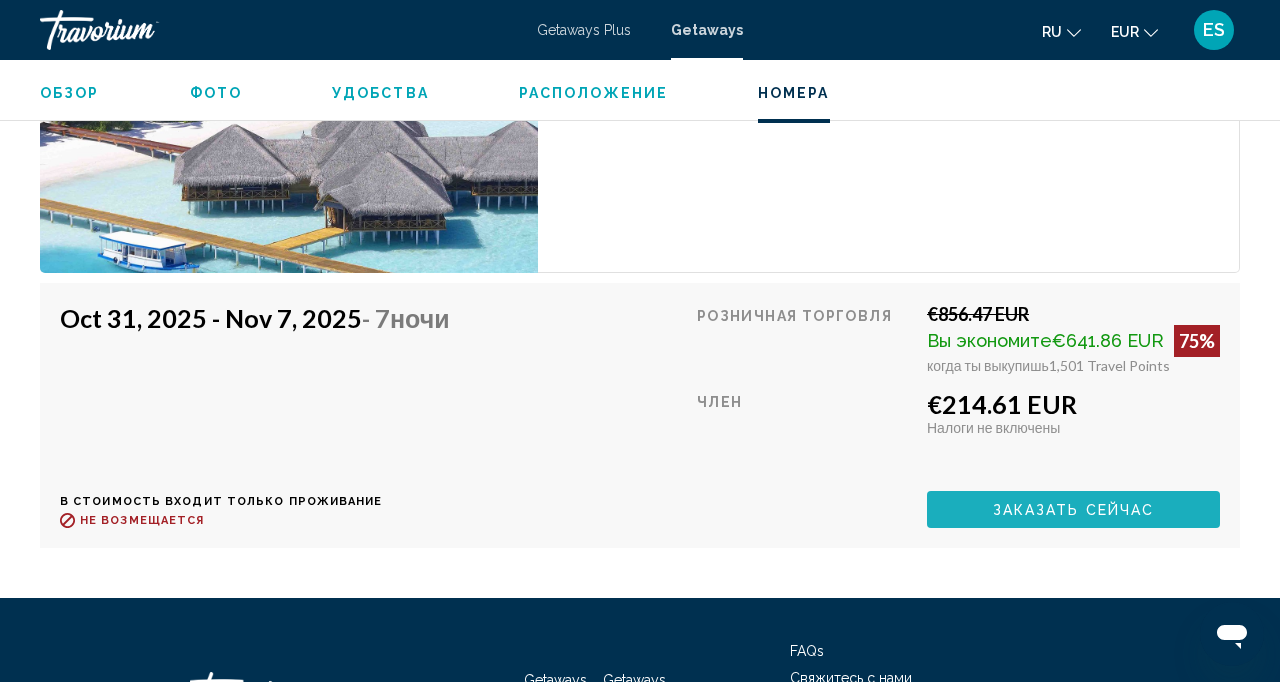 click on "Заказать сейчас" at bounding box center (1074, 510) 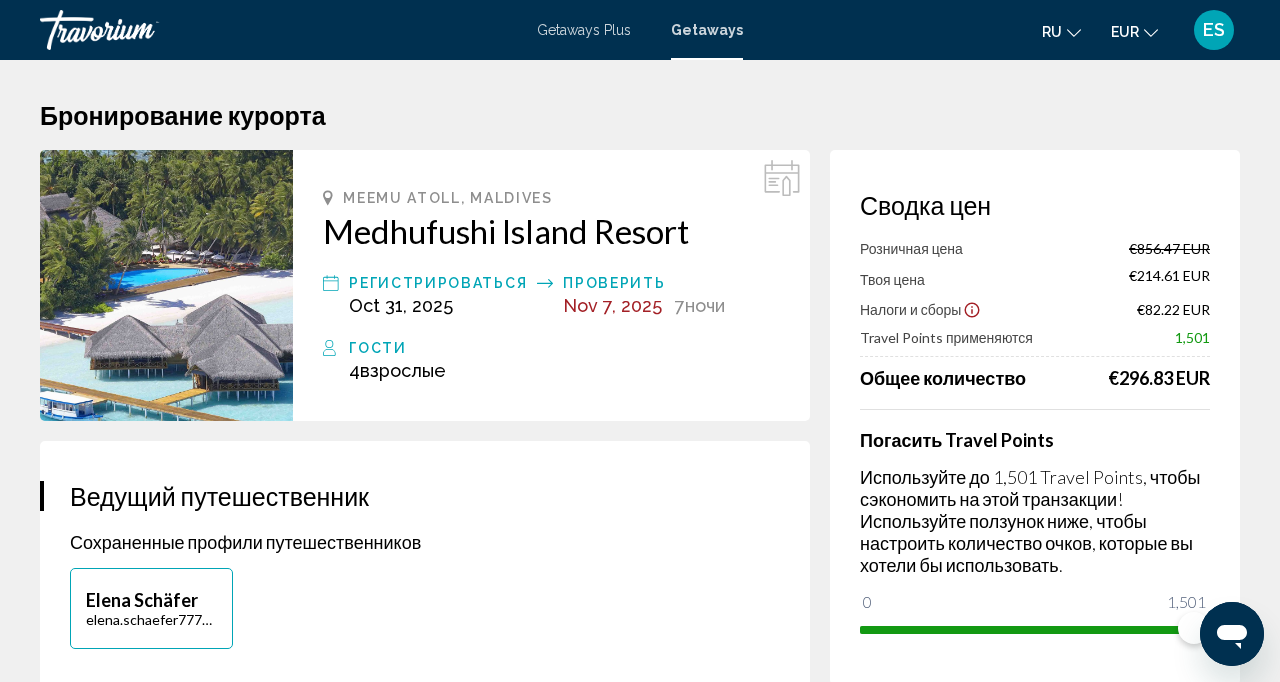 scroll, scrollTop: 8, scrollLeft: 0, axis: vertical 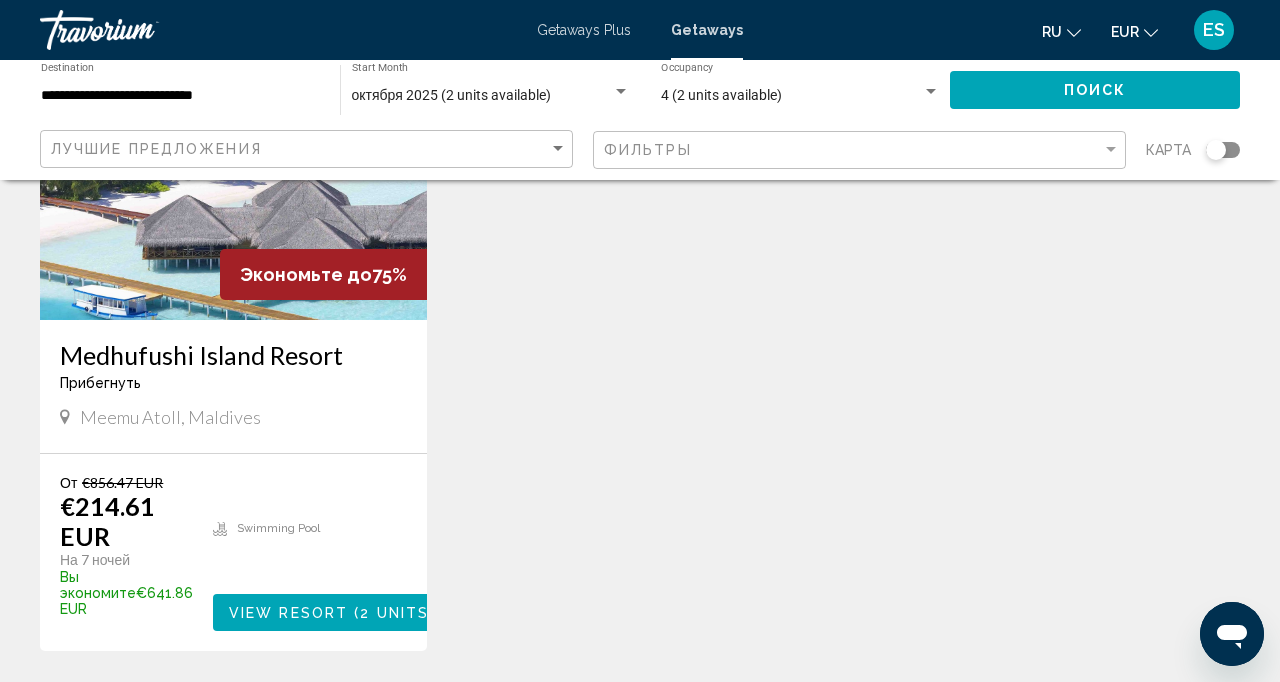 click on "Экономьте до  75%   Medhufushi Island Resort  Прибегнуть  -  Это курорт только для взрослых
Meemu Atoll, Maldives От €856.47 EUR €214.61 EUR На 7 ночей Вы экономите  €641.86 EUR   temp  4.4
Swimming Pool View Resort    ( 2 units )  Нет результатов по вашим фильтрам." at bounding box center (640, 345) 